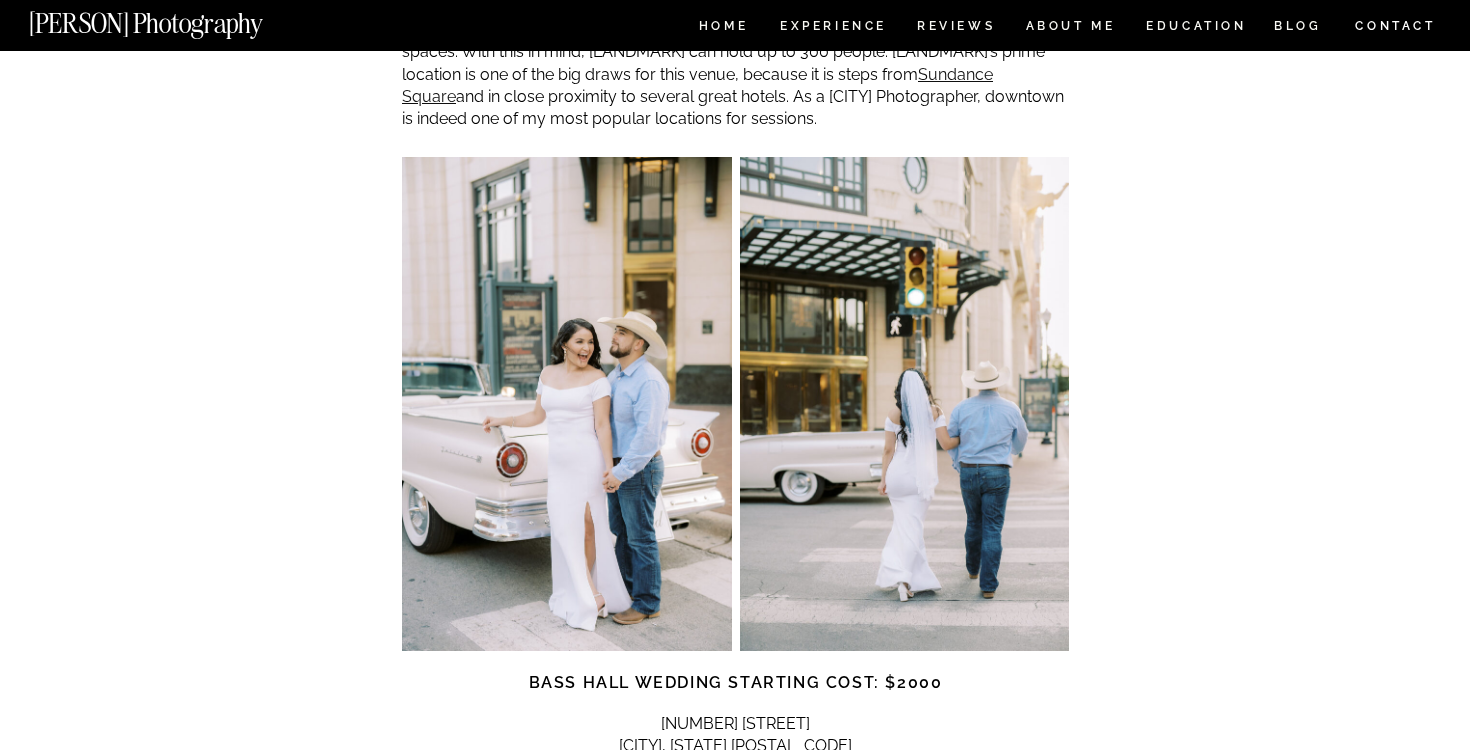 scroll, scrollTop: 6991, scrollLeft: 0, axis: vertical 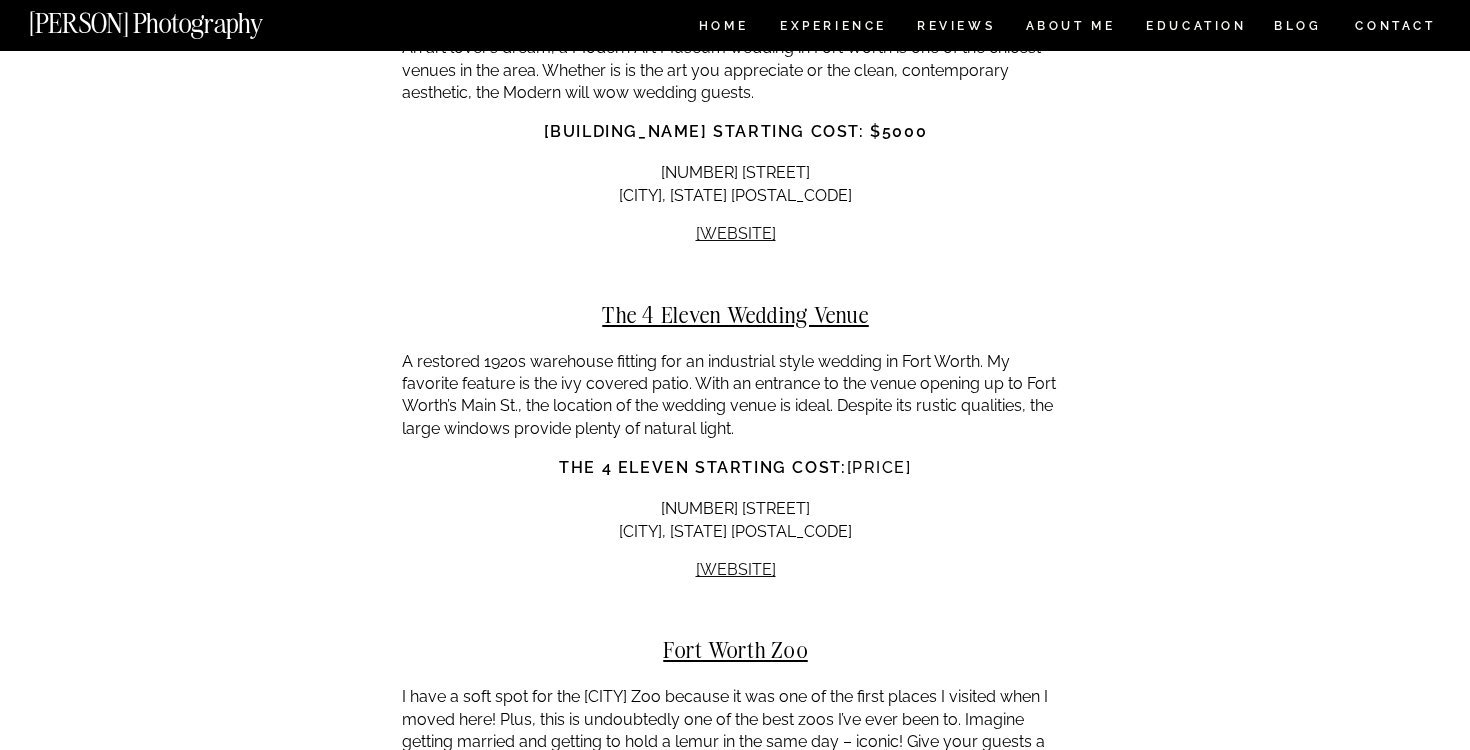 click on "A WEDDING PHOTOGRAPHER’S GUIDE TO THE BEST [CITY] WEDDING VENUES
[CITY] wedding venues are versatile and plentiful – ranging from rustic industrial styles to classically elegant ballrooms. With [CITY] having such an abundance of wedding venues, it can easily become overwhelming when narrowing the selection.
To help you navigate the decision of which  [CITY] wedding venue  to choose, I’ve created a list of the best wedding venues on this side of the [METRO_AREA] metroplex. This list examines a variety of [CITY] wedding venues at length, no matter what style of [CITY] wedding venue you are looking for. Whether you are a [CITY] local or planning a [STATE] destination wedding, consider this guide your ultimate ally on your hunt for the perfect [CITY] wedding venue. As a  wedding photographer , I hope my industry experience can help you navigate this process!
Are you open to extending your search to nearby [CITY] wedding venues? Consider checking out my other" at bounding box center (735, -2458) 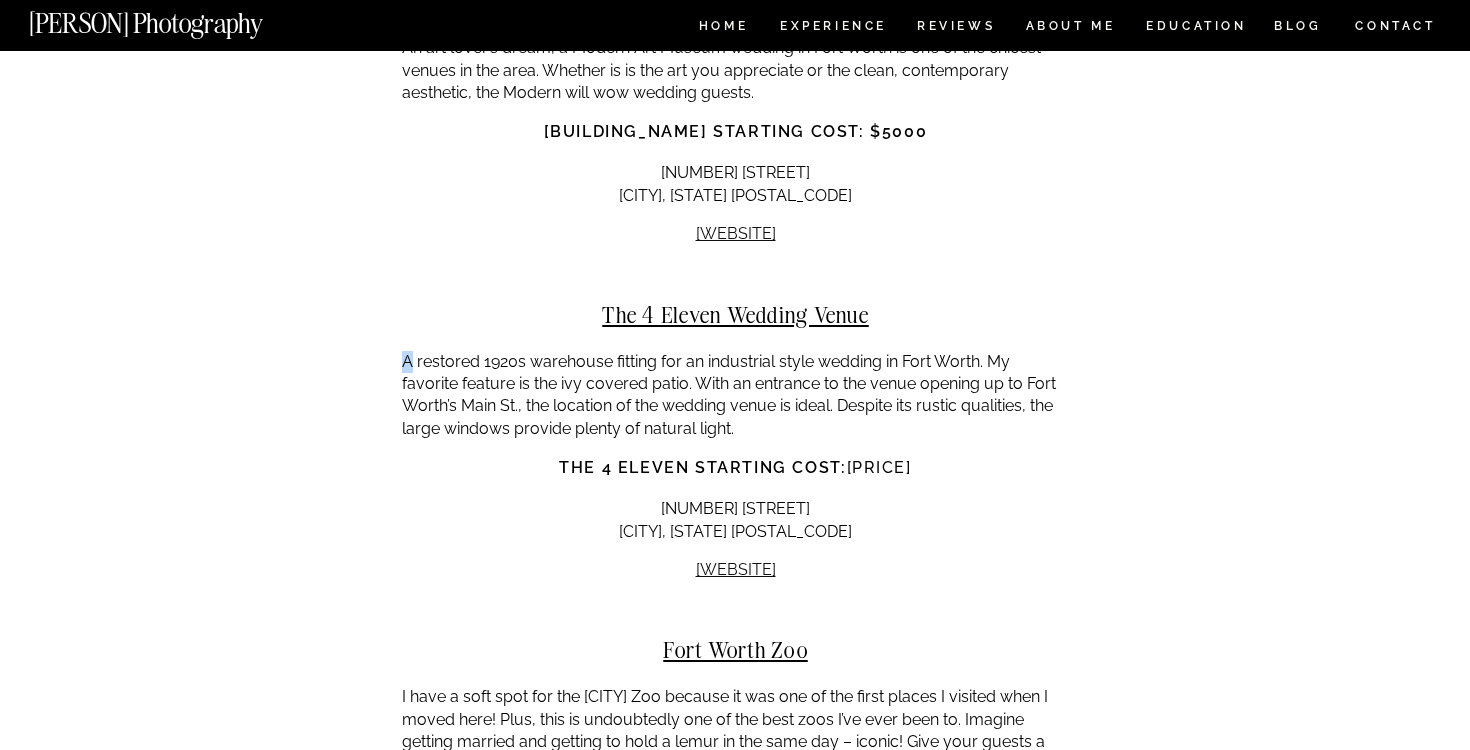 click on "A WEDDING PHOTOGRAPHER’S GUIDE TO THE BEST [CITY] WEDDING VENUES
[CITY] wedding venues are versatile and plentiful – ranging from rustic industrial styles to classically elegant ballrooms. With [CITY] having such an abundance of wedding venues, it can easily become overwhelming when narrowing the selection.
To help you navigate the decision of which  [CITY] wedding venue  to choose, I’ve created a list of the best wedding venues on this side of the [METRO_AREA] metroplex. This list examines a variety of [CITY] wedding venues at length, no matter what style of [CITY] wedding venue you are looking for. Whether you are a [CITY] local or planning a [STATE] destination wedding, consider this guide your ultimate ally on your hunt for the perfect [CITY] wedding venue. As a  wedding photographer , I hope my industry experience can help you navigate this process!
Are you open to extending your search to nearby [CITY] wedding venues? Consider checking out my other" at bounding box center (735, -2458) 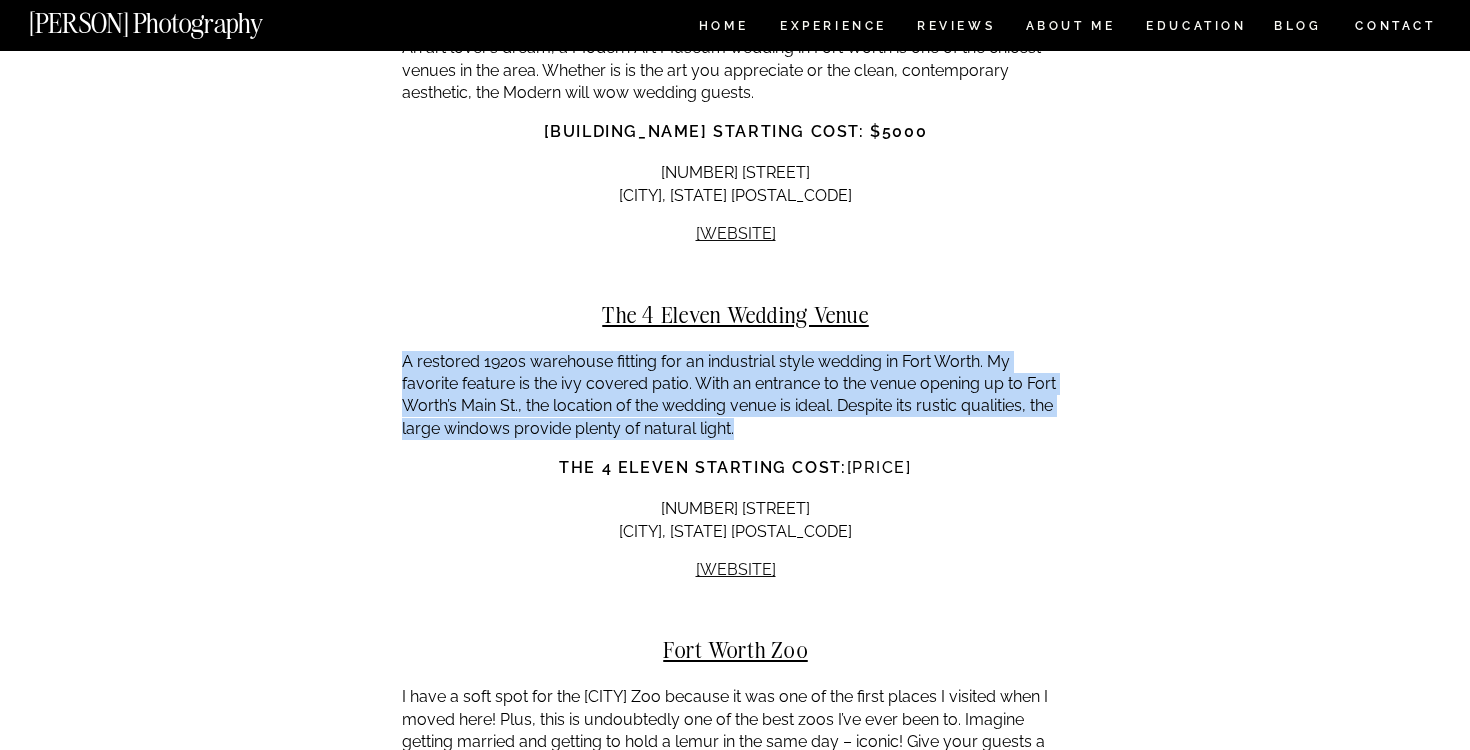click on "A restored 1920s warehouse fitting for an industrial style wedding in Fort Worth. My favorite feature is the ivy covered patio. With an entrance to the venue opening up to Fort Worth’s Main St., the location of the wedding venue is ideal. Despite its rustic qualities, the large windows provide plenty of natural light." at bounding box center [735, 396] 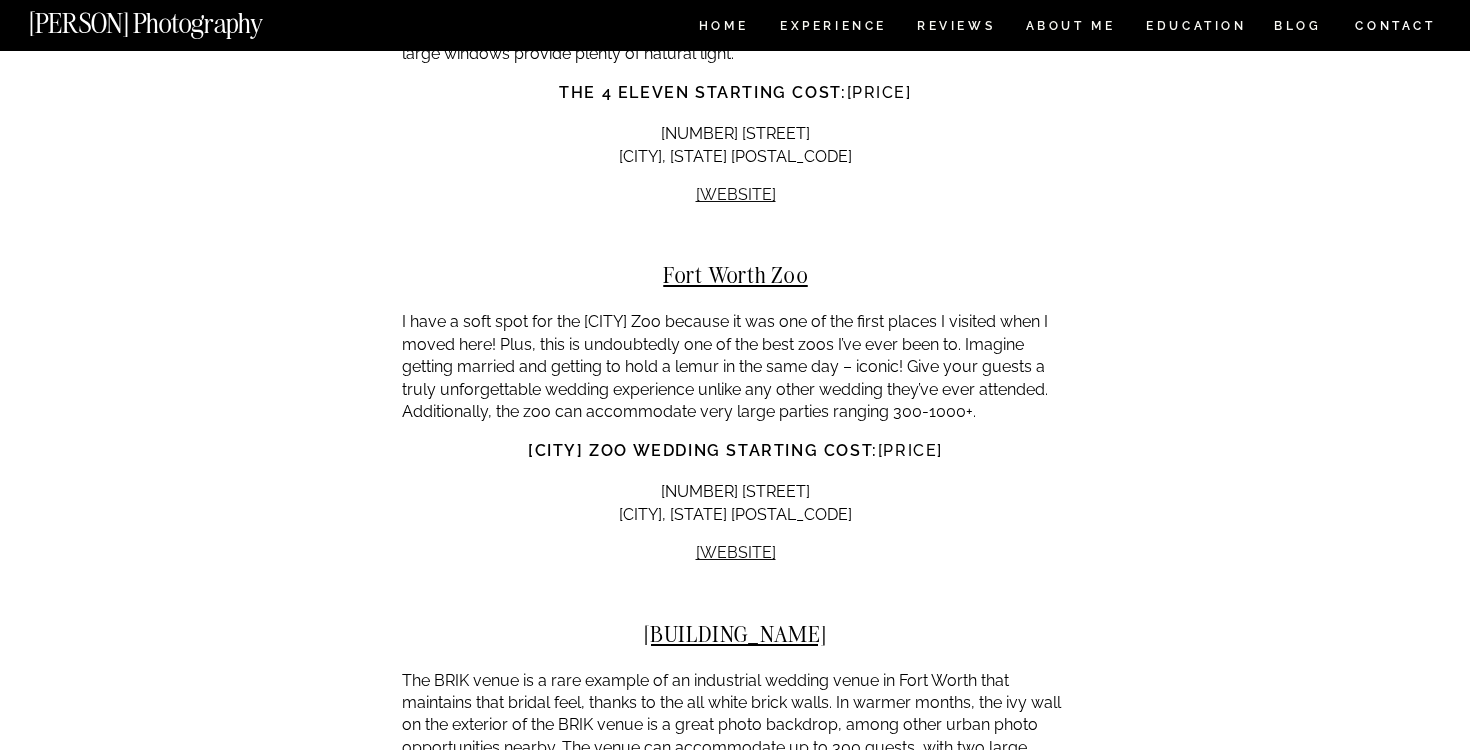 scroll, scrollTop: 12501, scrollLeft: 0, axis: vertical 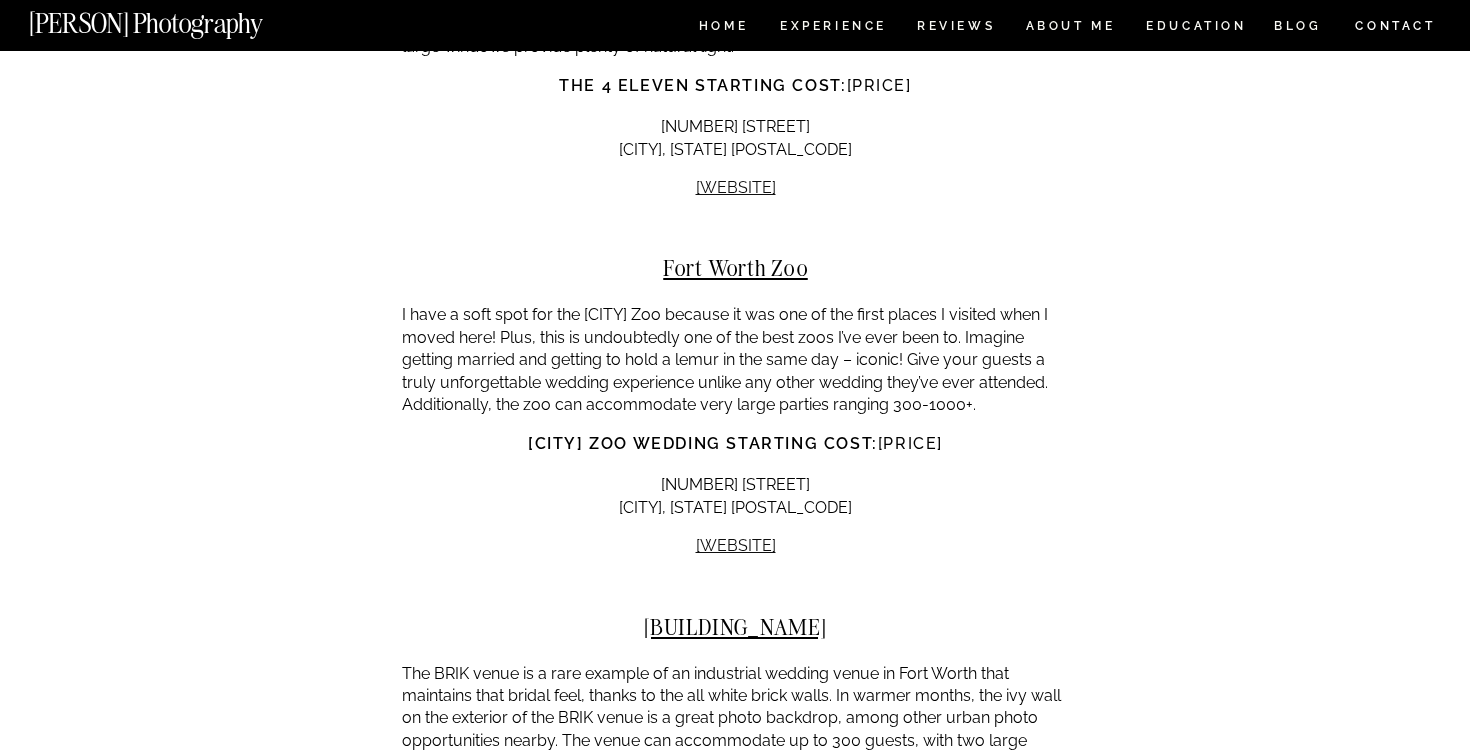click on "I have a soft spot for the [CITY] Zoo because it was one of the first places I visited when I moved here! Plus, this is undoubtedly one of the best zoos I’ve ever been to. Imagine getting married and getting to hold a lemur in the same day – iconic! Give your guests a truly unforgettable wedding experience unlike any other wedding they’ve ever attended. Additionally, the zoo can accommodate very large parties ranging 300-1000+." at bounding box center [735, 360] 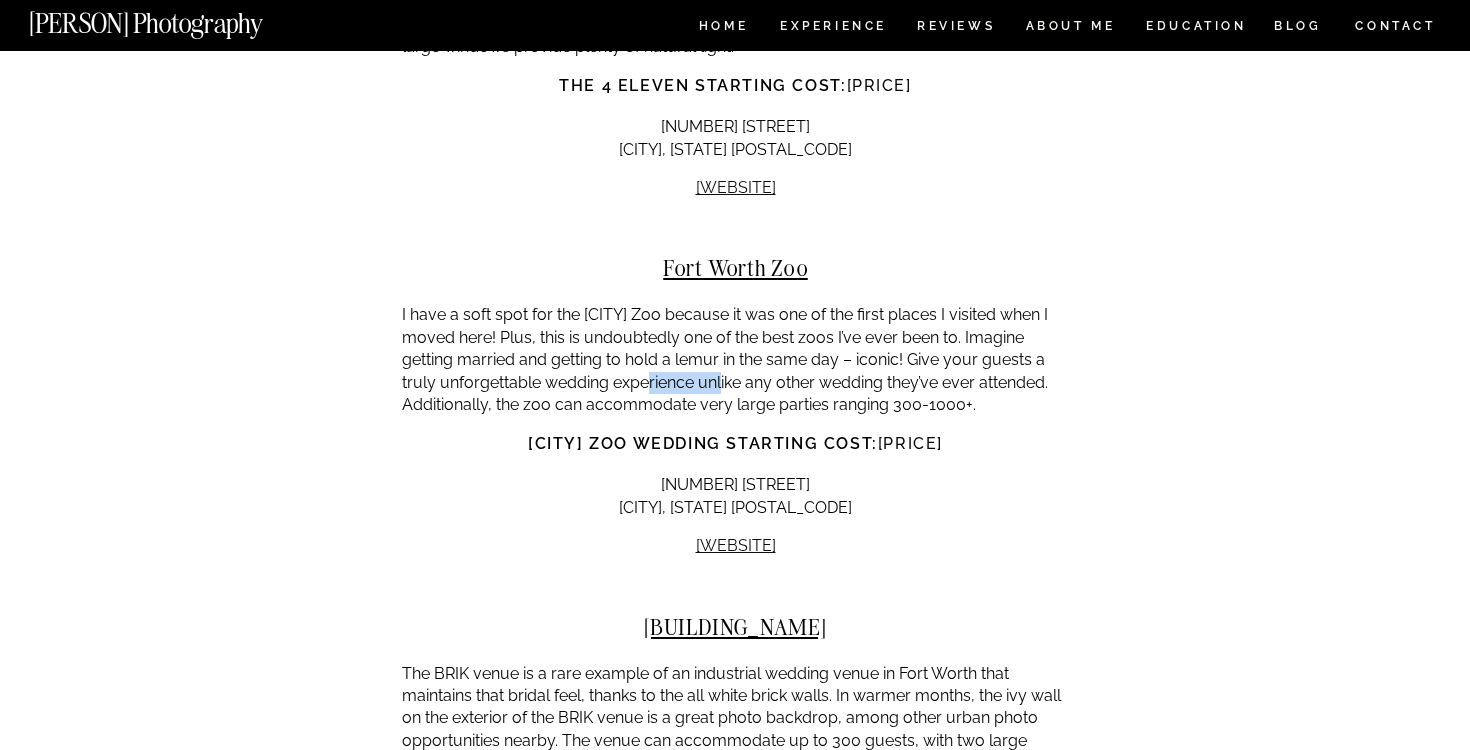 click on "I have a soft spot for the [CITY] Zoo because it was one of the first places I visited when I moved here! Plus, this is undoubtedly one of the best zoos I’ve ever been to. Imagine getting married and getting to hold a lemur in the same day – iconic! Give your guests a truly unforgettable wedding experience unlike any other wedding they’ve ever attended. Additionally, the zoo can accommodate very large parties ranging 300-1000+." at bounding box center (735, 360) 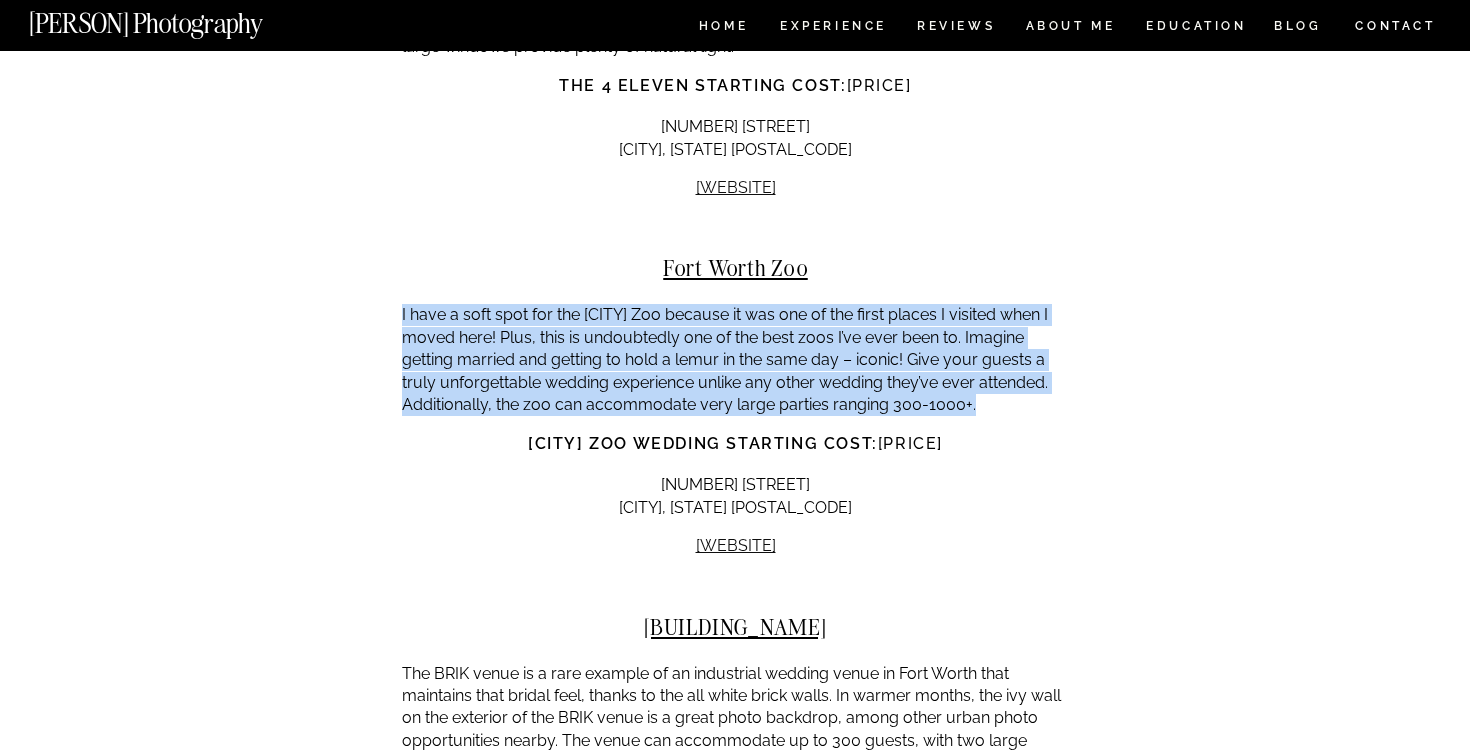 click on "A WEDDING PHOTOGRAPHER’S GUIDE TO THE BEST [CITY] WEDDING VENUES
[CITY] wedding venues are versatile and plentiful – ranging from rustic industrial styles to classically elegant ballrooms. With [CITY] having such an abundance of wedding venues, it can easily become overwhelming when narrowing the selection.
To help you navigate the decision of which  [CITY] wedding venue  to choose, I’ve created a list of the best wedding venues on this side of the [METRO_AREA] metroplex. This list examines a variety of [CITY] wedding venues at length, no matter what style of [CITY] wedding venue you are looking for. Whether you are a [CITY] local or planning a [STATE] destination wedding, consider this guide your ultimate ally on your hunt for the perfect [CITY] wedding venue. As a  wedding photographer , I hope my industry experience can help you navigate this process!
Are you open to extending your search to nearby [CITY] wedding venues? Consider checking out my other" at bounding box center [735, -2840] 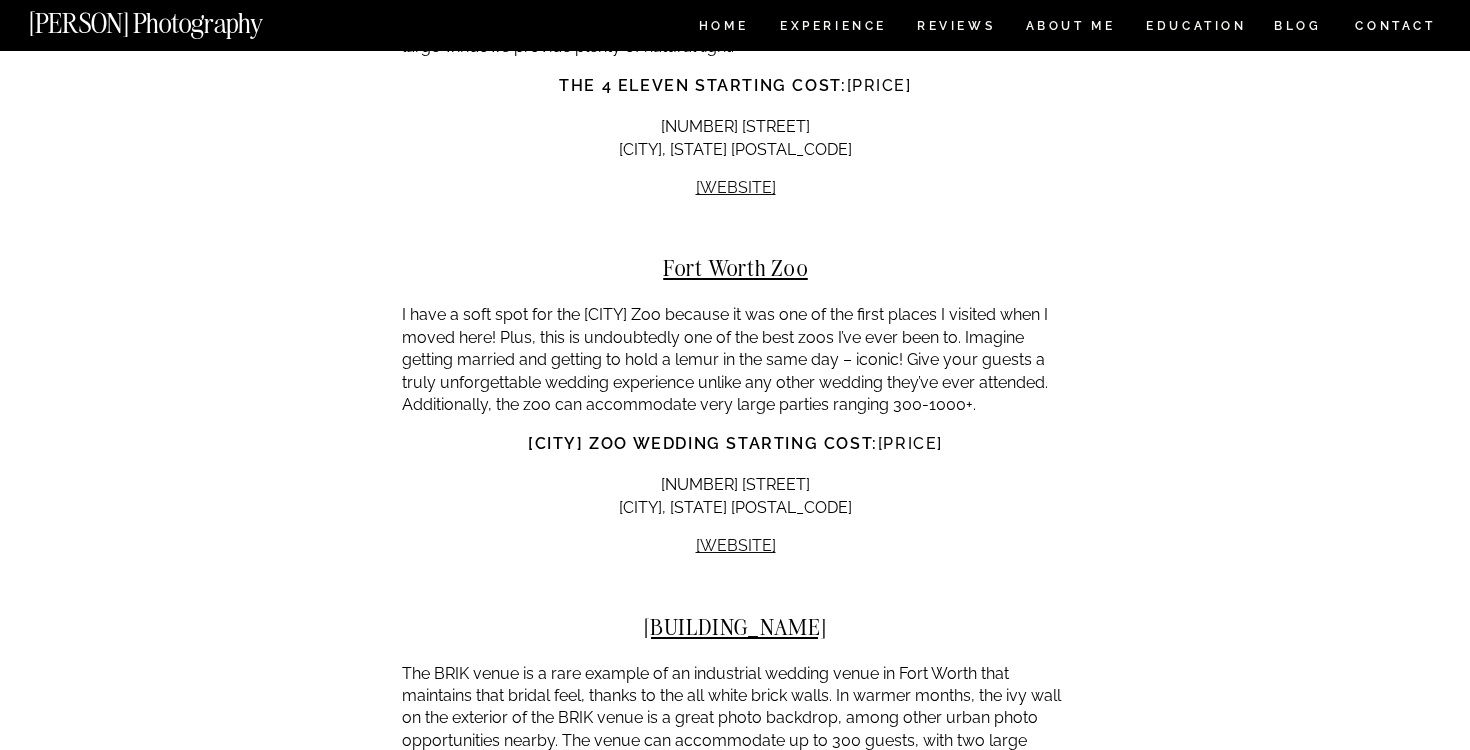 click on "A WEDDING PHOTOGRAPHER’S GUIDE TO THE BEST [CITY] WEDDING VENUES
[CITY] wedding venues are versatile and plentiful – ranging from rustic industrial styles to classically elegant ballrooms. With [CITY] having such an abundance of wedding venues, it can easily become overwhelming when narrowing the selection.
To help you navigate the decision of which  [CITY] wedding venue  to choose, I’ve created a list of the best wedding venues on this side of the [METRO_AREA] metroplex. This list examines a variety of [CITY] wedding venues at length, no matter what style of [CITY] wedding venue you are looking for. Whether you are a [CITY] local or planning a [STATE] destination wedding, consider this guide your ultimate ally on your hunt for the perfect [CITY] wedding venue. As a  wedding photographer , I hope my industry experience can help you navigate this process!
Are you open to extending your search to nearby [CITY] wedding venues? Consider checking out my other" at bounding box center [735, -2840] 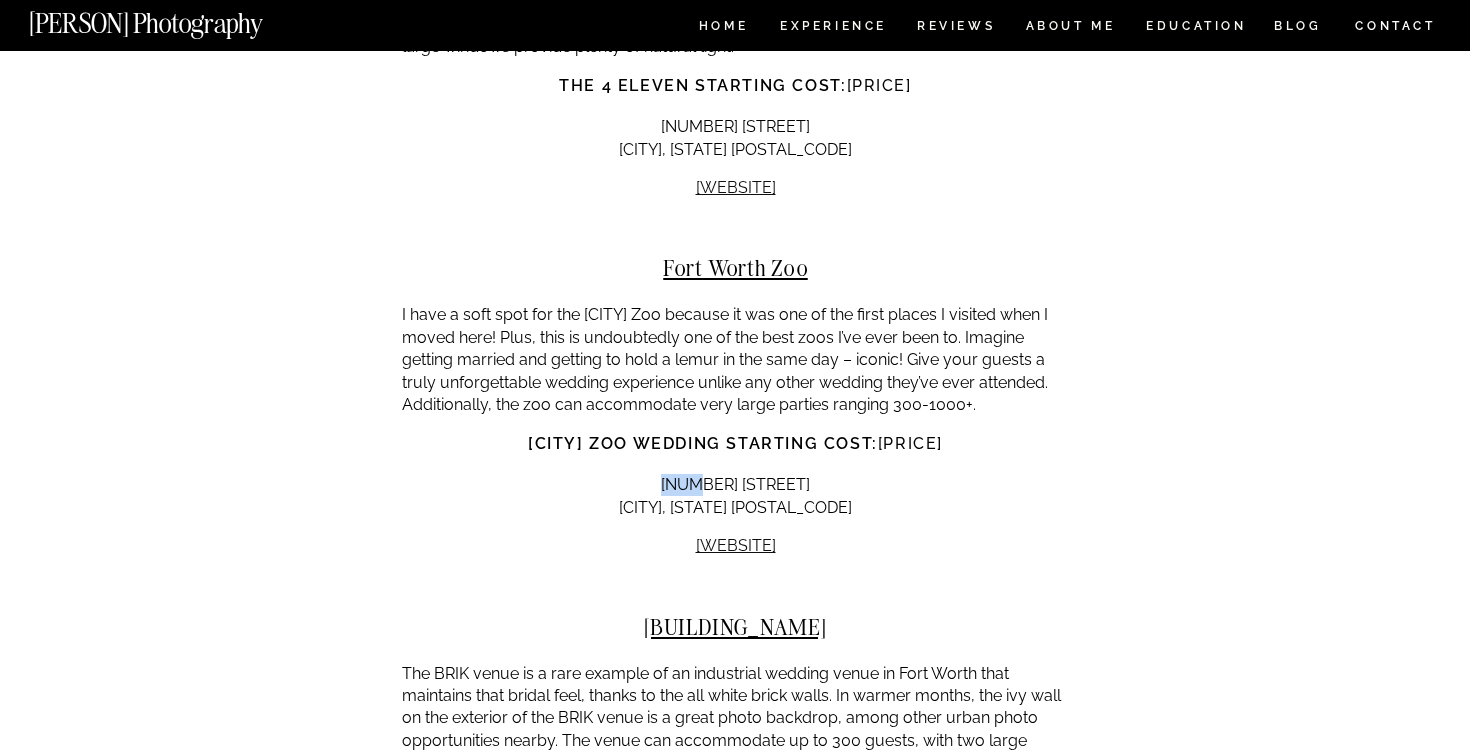 click on "A WEDDING PHOTOGRAPHER’S GUIDE TO THE BEST [CITY] WEDDING VENUES
[CITY] wedding venues are versatile and plentiful – ranging from rustic industrial styles to classically elegant ballrooms. With [CITY] having such an abundance of wedding venues, it can easily become overwhelming when narrowing the selection.
To help you navigate the decision of which  [CITY] wedding venue  to choose, I’ve created a list of the best wedding venues on this side of the [METRO_AREA] metroplex. This list examines a variety of [CITY] wedding venues at length, no matter what style of [CITY] wedding venue you are looking for. Whether you are a [CITY] local or planning a [STATE] destination wedding, consider this guide your ultimate ally on your hunt for the perfect [CITY] wedding venue. As a  wedding photographer , I hope my industry experience can help you navigate this process!
Are you open to extending your search to nearby [CITY] wedding venues? Consider checking out my other" at bounding box center [735, -2840] 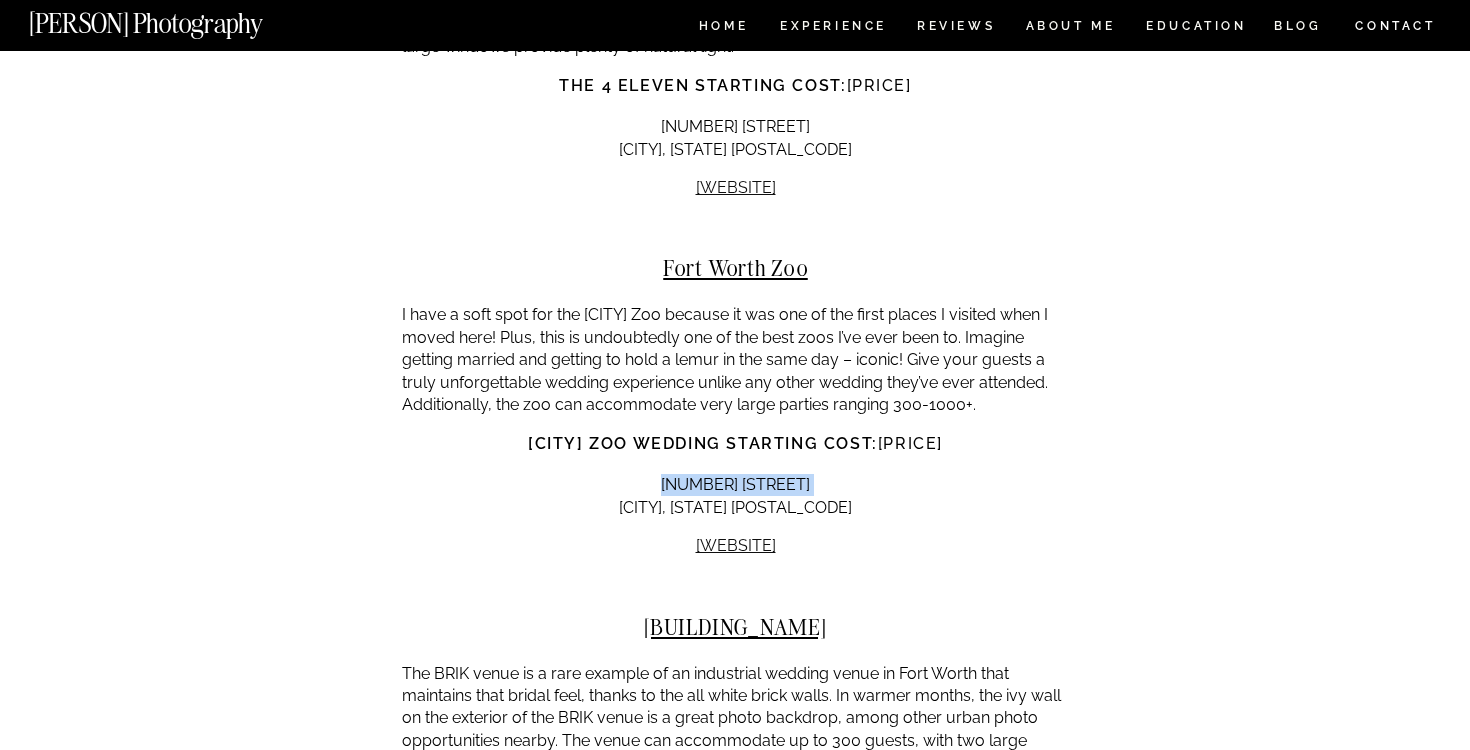 click on "I have a soft spot for the [CITY] Zoo because it was one of the first places I visited when I moved here! Plus, this is undoubtedly one of the best zoos I’ve ever been to. Imagine getting married and getting to hold a lemur in the same day – iconic! Give your guests a truly unforgettable wedding experience unlike any other wedding they’ve ever attended. Additionally, the zoo can accommodate very large parties ranging 300-1000+." at bounding box center [735, 360] 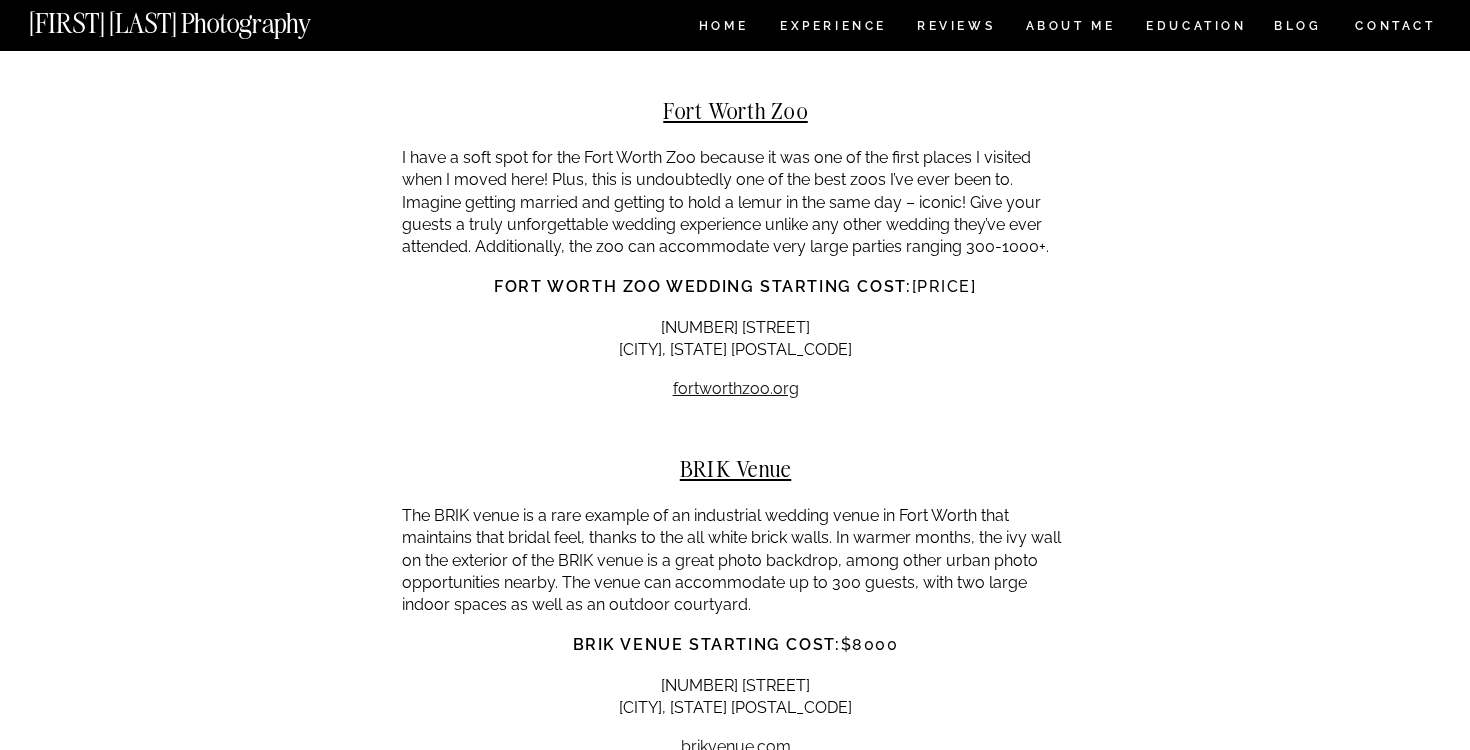 scroll, scrollTop: 12683, scrollLeft: 0, axis: vertical 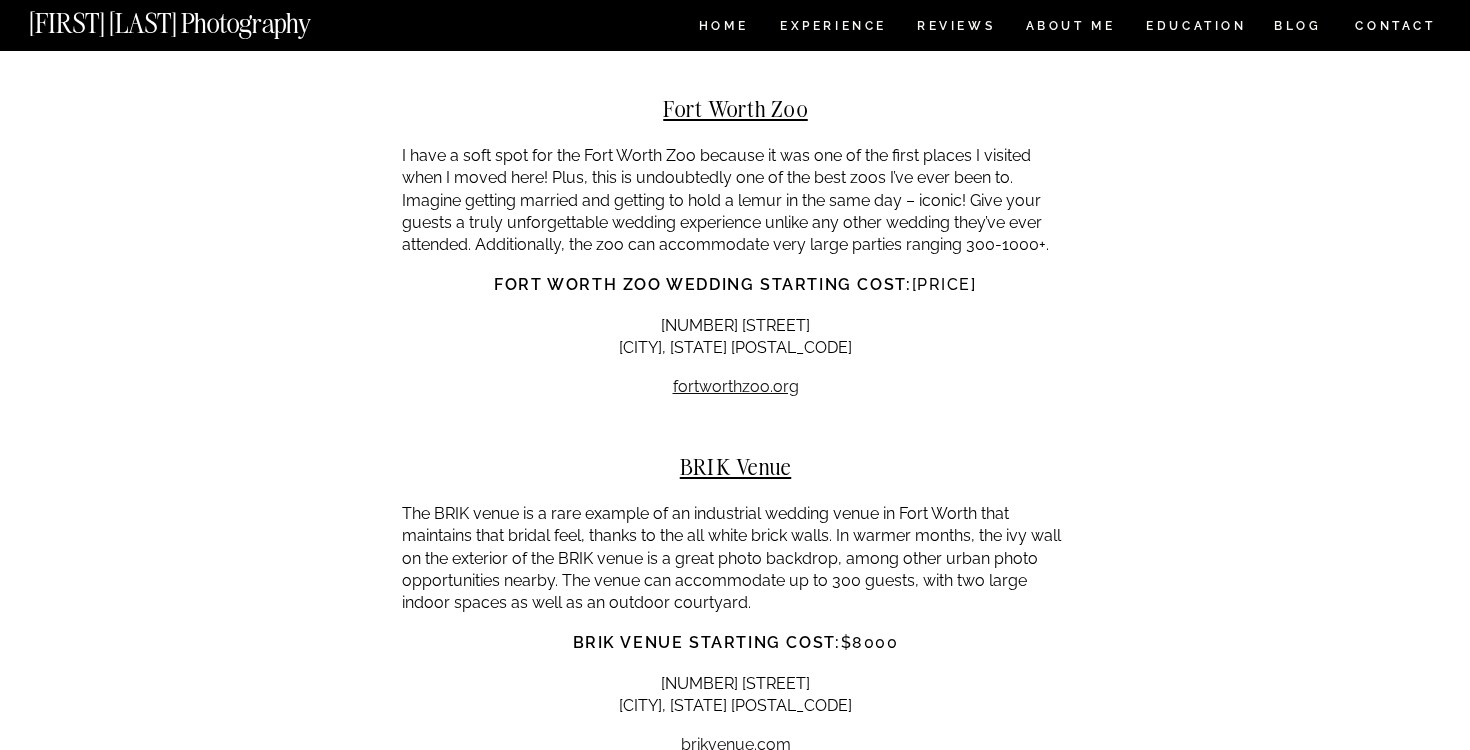click on "Fort Worth Wedding Venues | A Comprehensive Guide ADVICE , WEDDINGS
A WEDDING PHOTOGRAPHER’S GUIDE TO THE BEST FORT WORTH WEDDING VENUES
Fort Worth wedding venues are versatile and plentiful – ranging from rustic industrial styles to classically elegant ballrooms. With Fort Worth having such an abundance of wedding venues, it can easily become overwhelming when narrowing the selection.
To help you navigate the decision of which Fort Worth wedding venue to choose, I’ve created a list of the best wedding venues on this side of the DFW metroplex. This list examines a variety of Fort Worth wedding venues at length, no matter what style of Fort Worth wedding venue you are looking for. Whether you are a Fort Worth local or planning a [STATE] destination wedding, consider this guide your ultimate ally on your hunt for the perfect Fort Worth wedding venue. As a wedding photographer, I hope my industry experience can help you navigate this process!
guide to [CITY] wedding venues" at bounding box center (735, -3240) 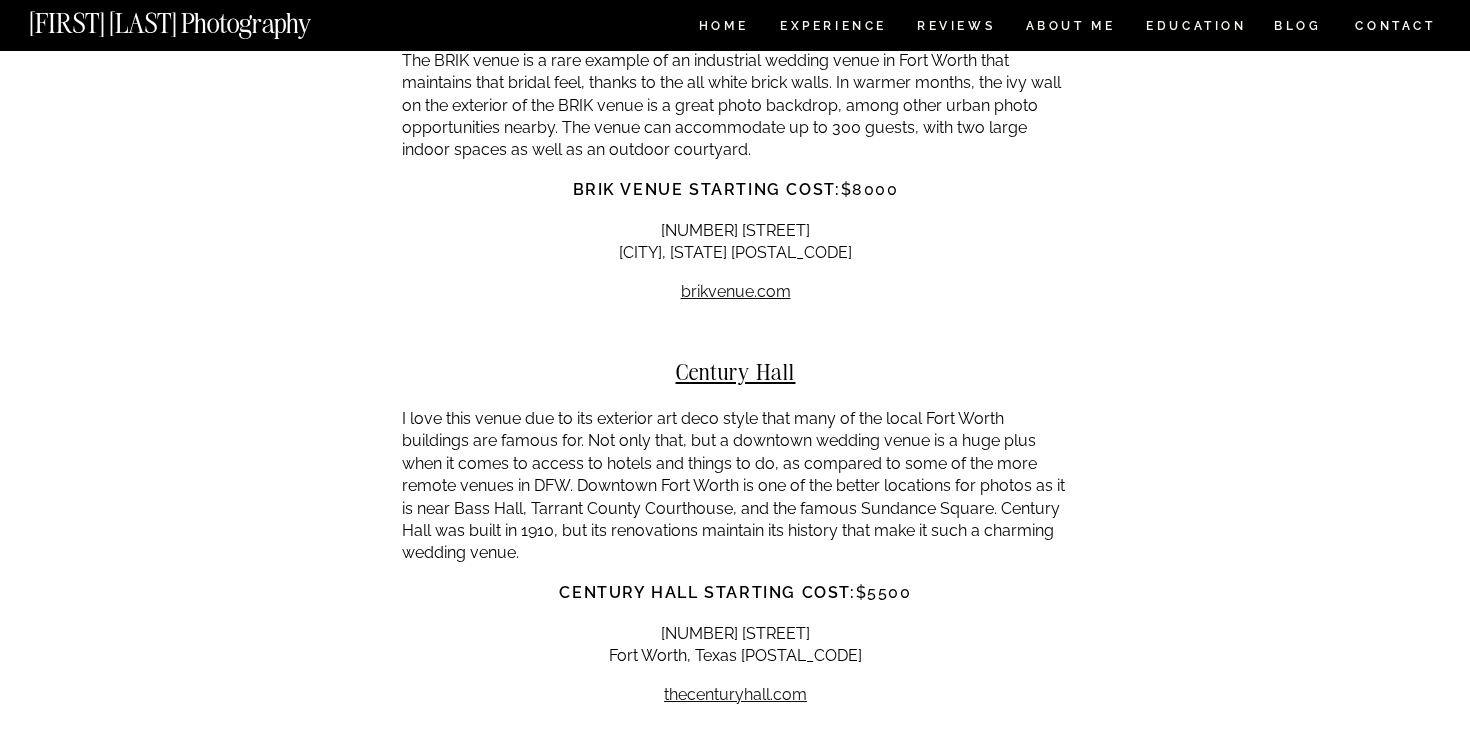 scroll, scrollTop: 13139, scrollLeft: 0, axis: vertical 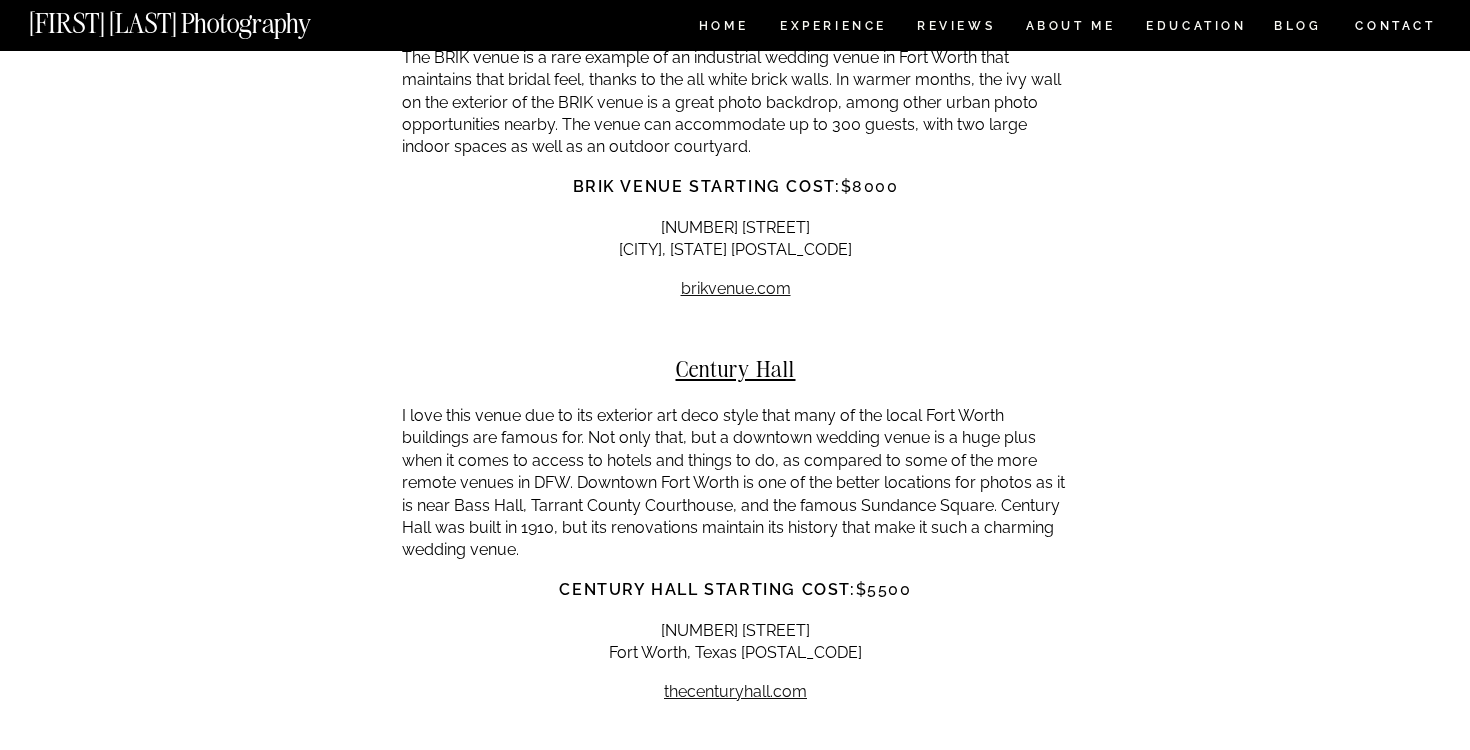 click on "I love this venue due to its exterior art deco style that many of the local [CITY] buildings are famous for. Not only that, but a downtown wedding venue is a huge plus when it comes to access to hotels and things to do, as compared to some of the more remote venues in [METRO_AREA]. Downtown [CITY] is one of the better locations for photos as it is near [LANDMARK], [LANDMARK], and the famous [LANDMARK]. [BUILDING_NAME] was built in 1910, but its renovations maintain its history that make it such a charming wedding venue." at bounding box center (735, 483) 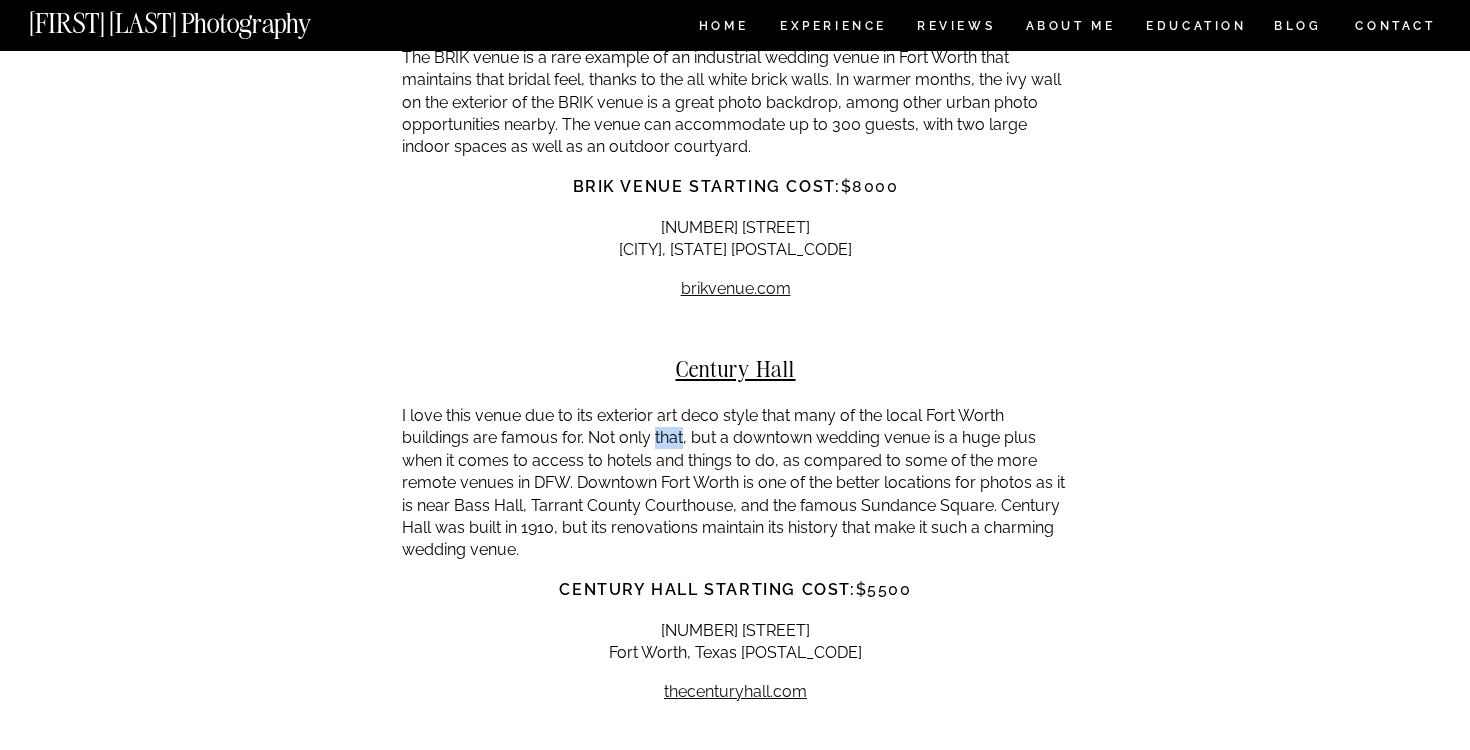 click on "I love this venue due to its exterior art deco style that many of the local [CITY] buildings are famous for. Not only that, but a downtown wedding venue is a huge plus when it comes to access to hotels and things to do, as compared to some of the more remote venues in [METRO_AREA]. Downtown [CITY] is one of the better locations for photos as it is near [LANDMARK], [LANDMARK], and the famous [LANDMARK]. [BUILDING_NAME] was built in 1910, but its renovations maintain its history that make it such a charming wedding venue." at bounding box center [735, 483] 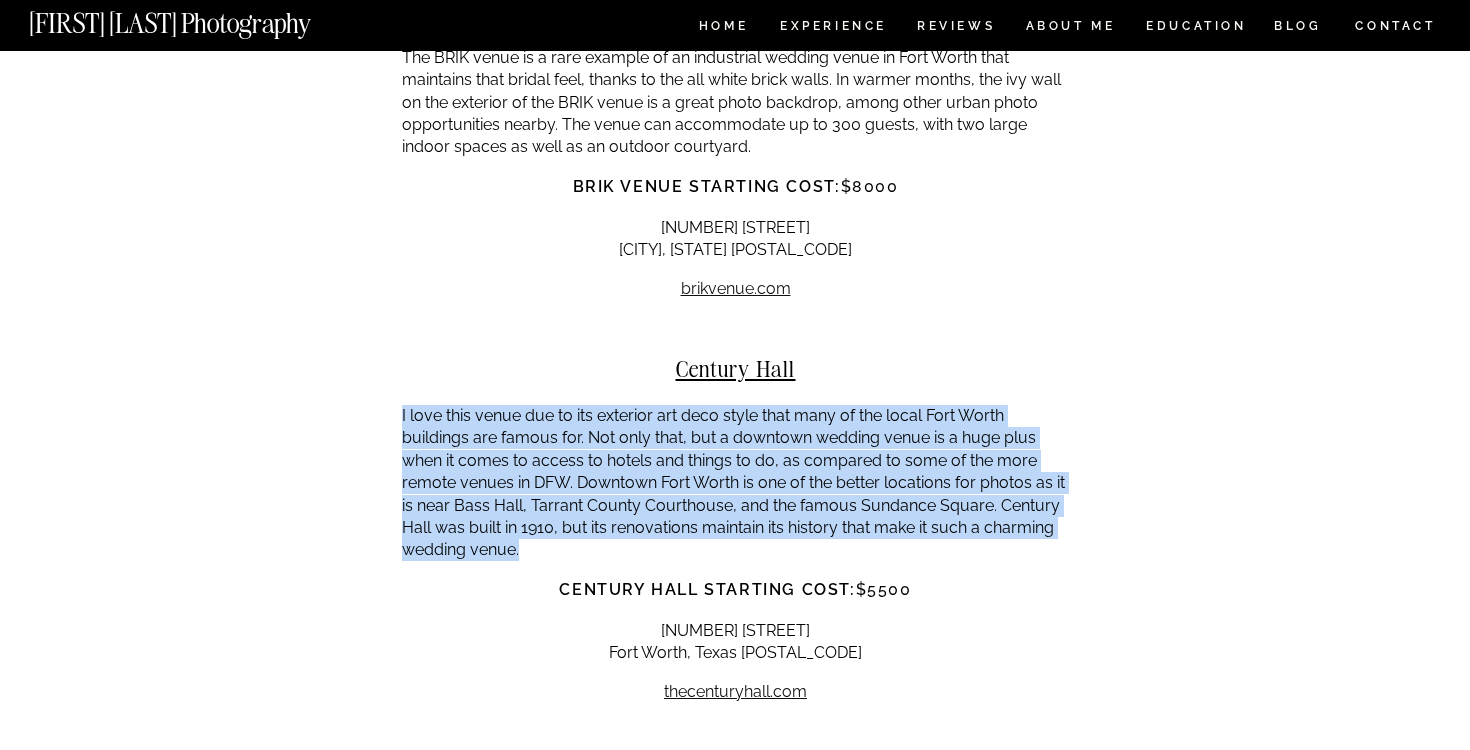 click on "I love this venue due to its exterior art deco style that many of the local [CITY] buildings are famous for. Not only that, but a downtown wedding venue is a huge plus when it comes to access to hotels and things to do, as compared to some of the more remote venues in [METRO_AREA]. Downtown [CITY] is one of the better locations for photos as it is near [LANDMARK], [LANDMARK], and the famous [LANDMARK]. [BUILDING_NAME] was built in 1910, but its renovations maintain its history that make it such a charming wedding venue." at bounding box center [735, 483] 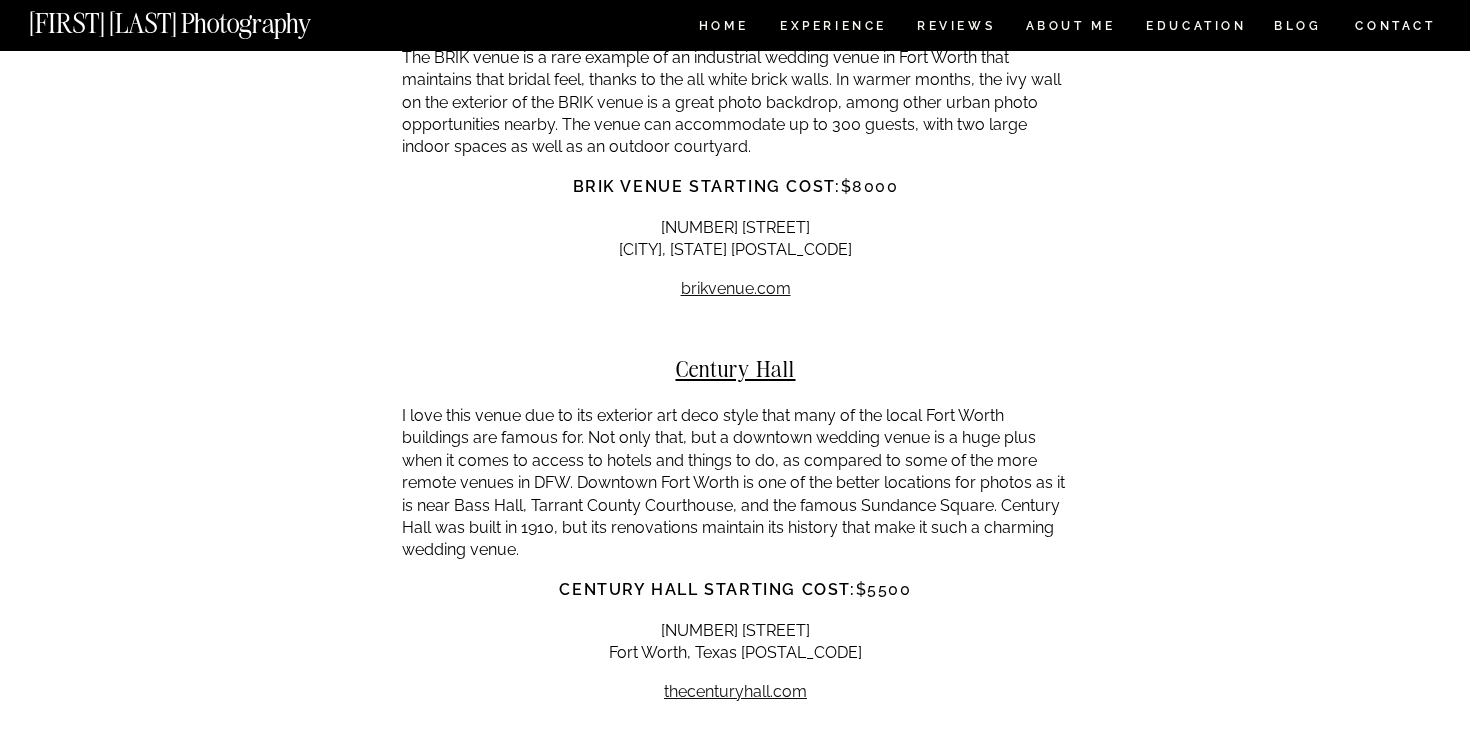 click on "I love this venue due to its exterior art deco style that many of the local [CITY] buildings are famous for. Not only that, but a downtown wedding venue is a huge plus when it comes to access to hotels and things to do, as compared to some of the more remote venues in [METRO_AREA]. Downtown [CITY] is one of the better locations for photos as it is near [LANDMARK], [LANDMARK], and the famous [LANDMARK]. [BUILDING_NAME] was built in 1910, but its renovations maintain its history that make it such a charming wedding venue." at bounding box center (735, 483) 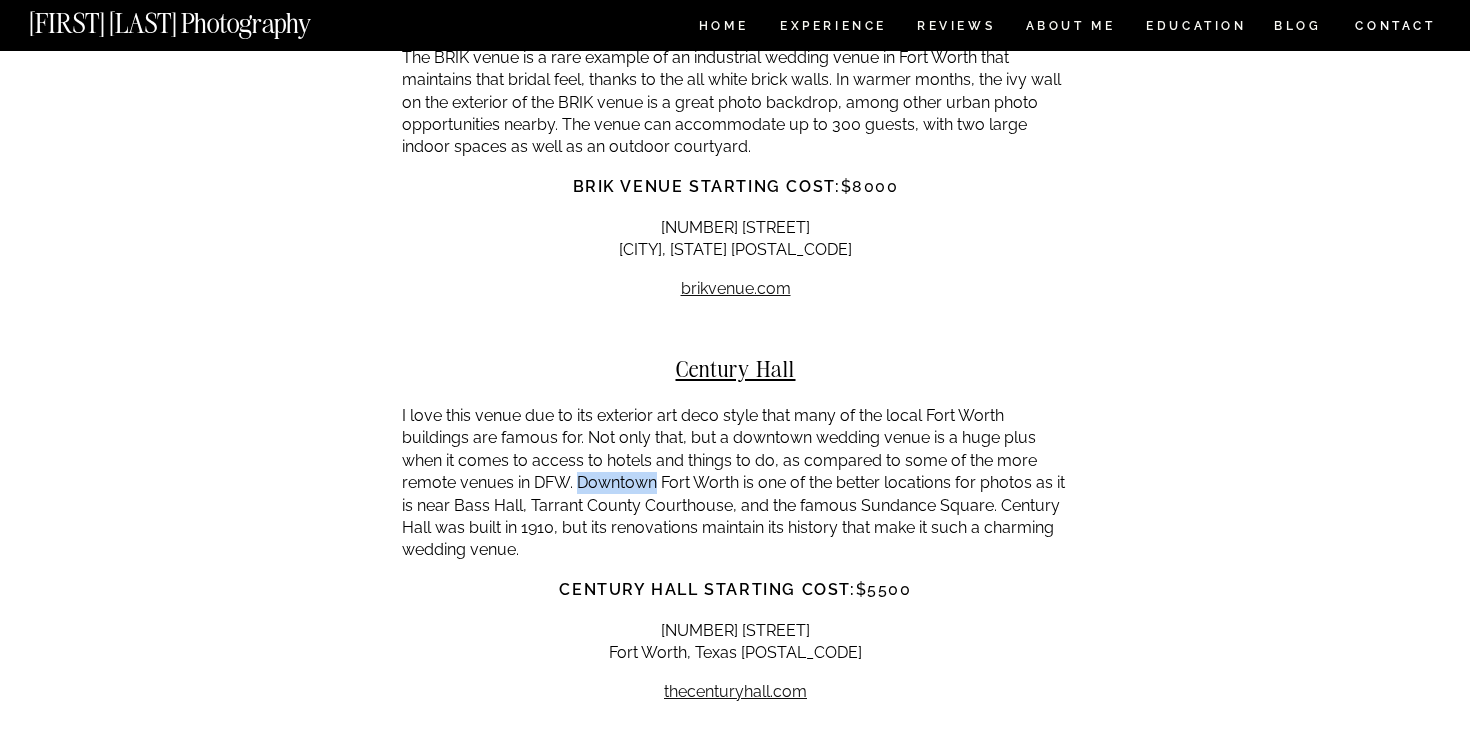 click on "I love this venue due to its exterior art deco style that many of the local [CITY] buildings are famous for. Not only that, but a downtown wedding venue is a huge plus when it comes to access to hotels and things to do, as compared to some of the more remote venues in [METRO_AREA]. Downtown [CITY] is one of the better locations for photos as it is near [LANDMARK], [LANDMARK], and the famous [LANDMARK]. [BUILDING_NAME] was built in 1910, but its renovations maintain its history that make it such a charming wedding venue." at bounding box center [735, 483] 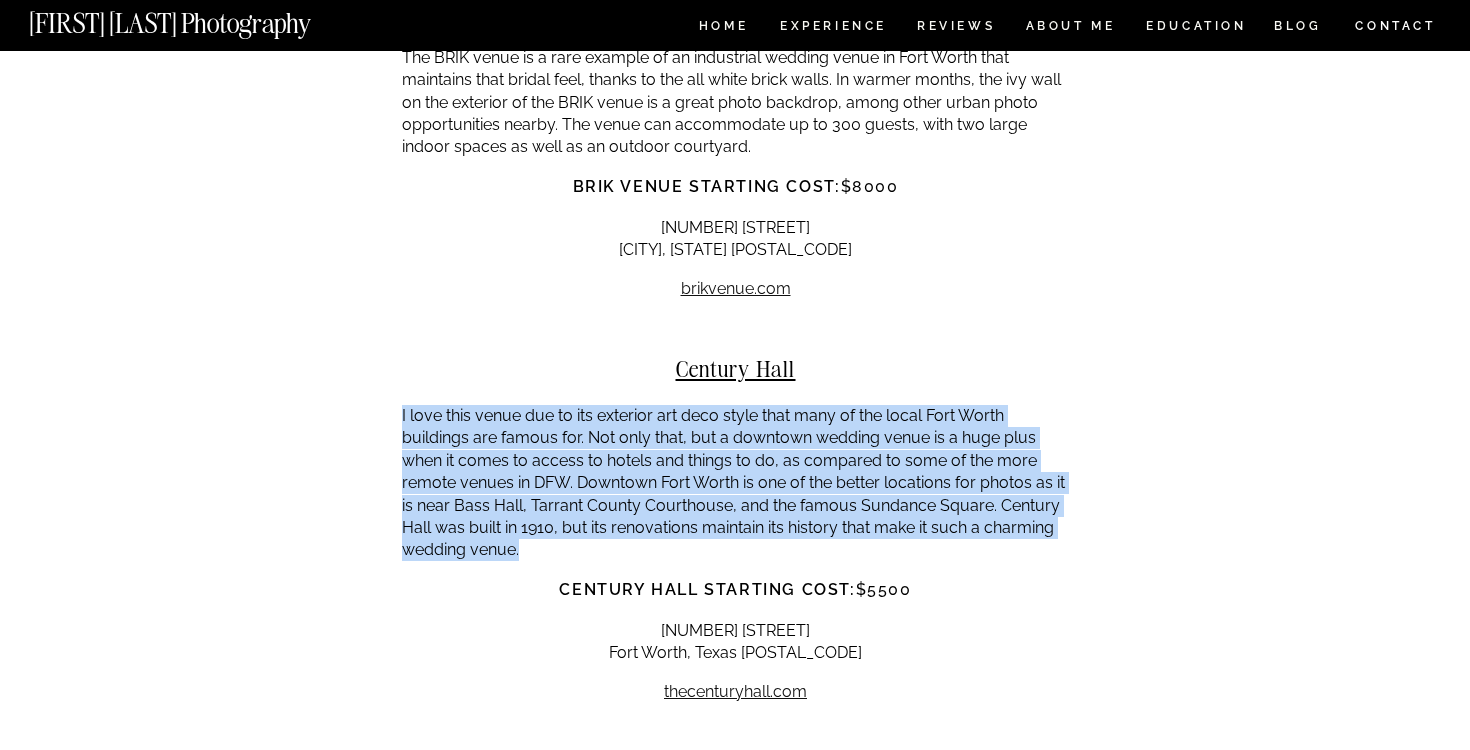 click on "I love this venue due to its exterior art deco style that many of the local [CITY] buildings are famous for. Not only that, but a downtown wedding venue is a huge plus when it comes to access to hotels and things to do, as compared to some of the more remote venues in [METRO_AREA]. Downtown [CITY] is one of the better locations for photos as it is near [LANDMARK], [LANDMARK], and the famous [LANDMARK]. [BUILDING_NAME] was built in 1910, but its renovations maintain its history that make it such a charming wedding venue." at bounding box center [735, 483] 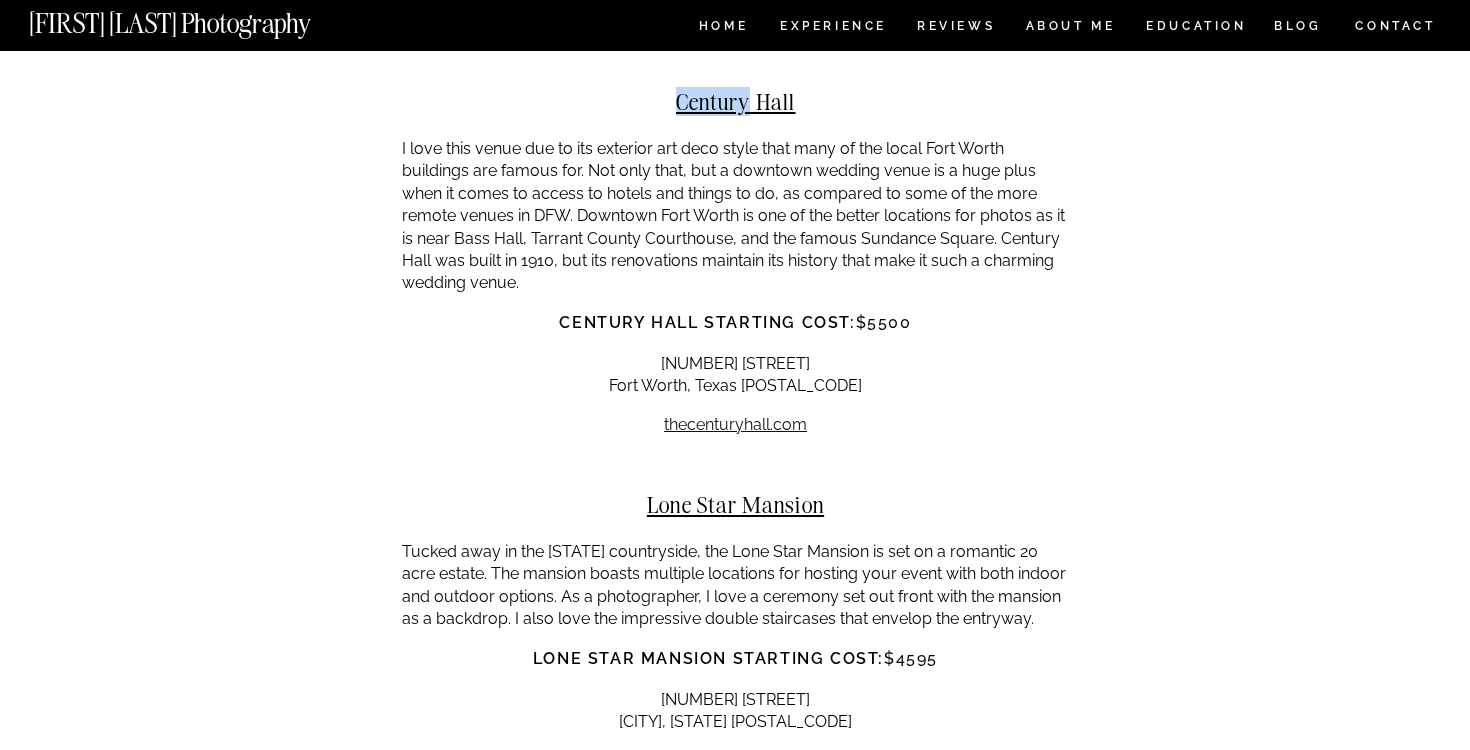 scroll, scrollTop: 13422, scrollLeft: 0, axis: vertical 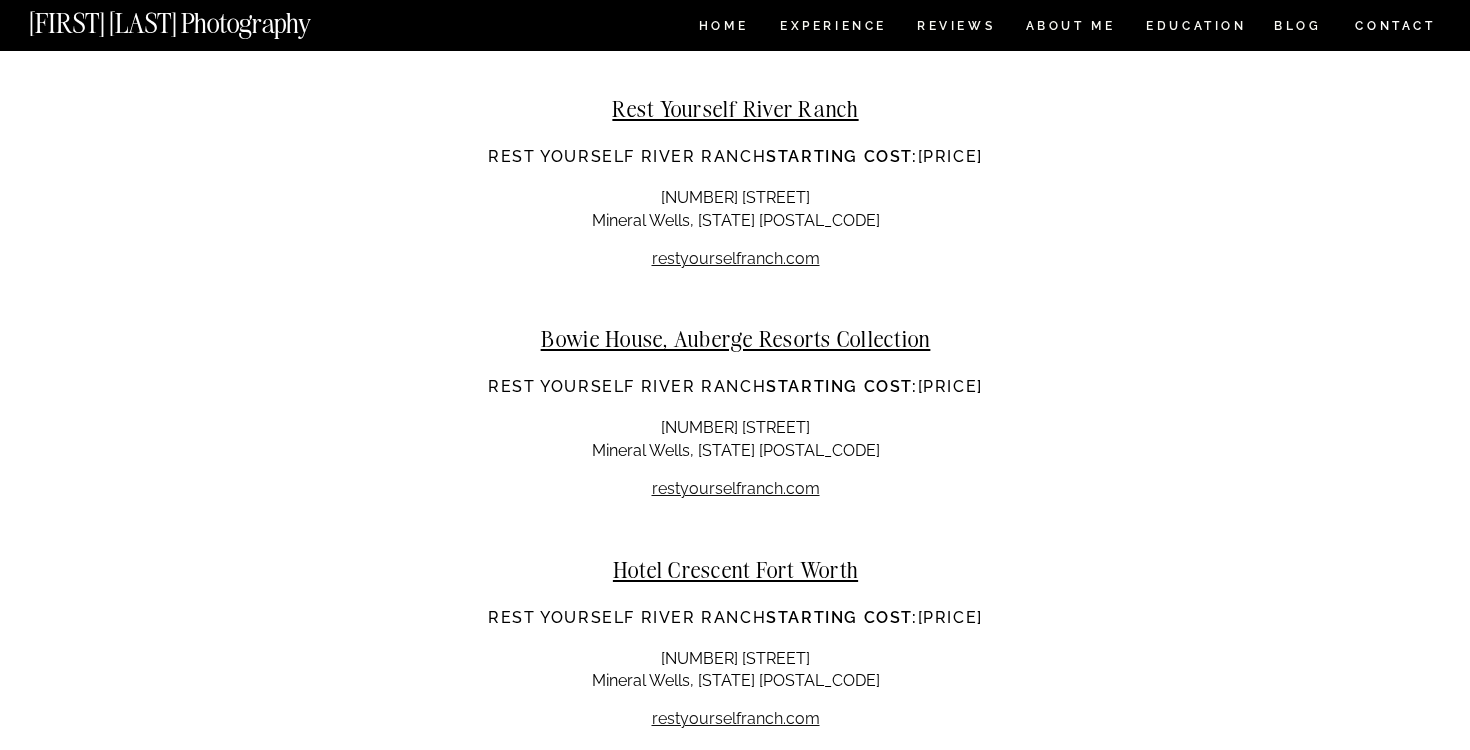 click on "Bowie House, Auberge Resorts Collection" at bounding box center [735, 338] 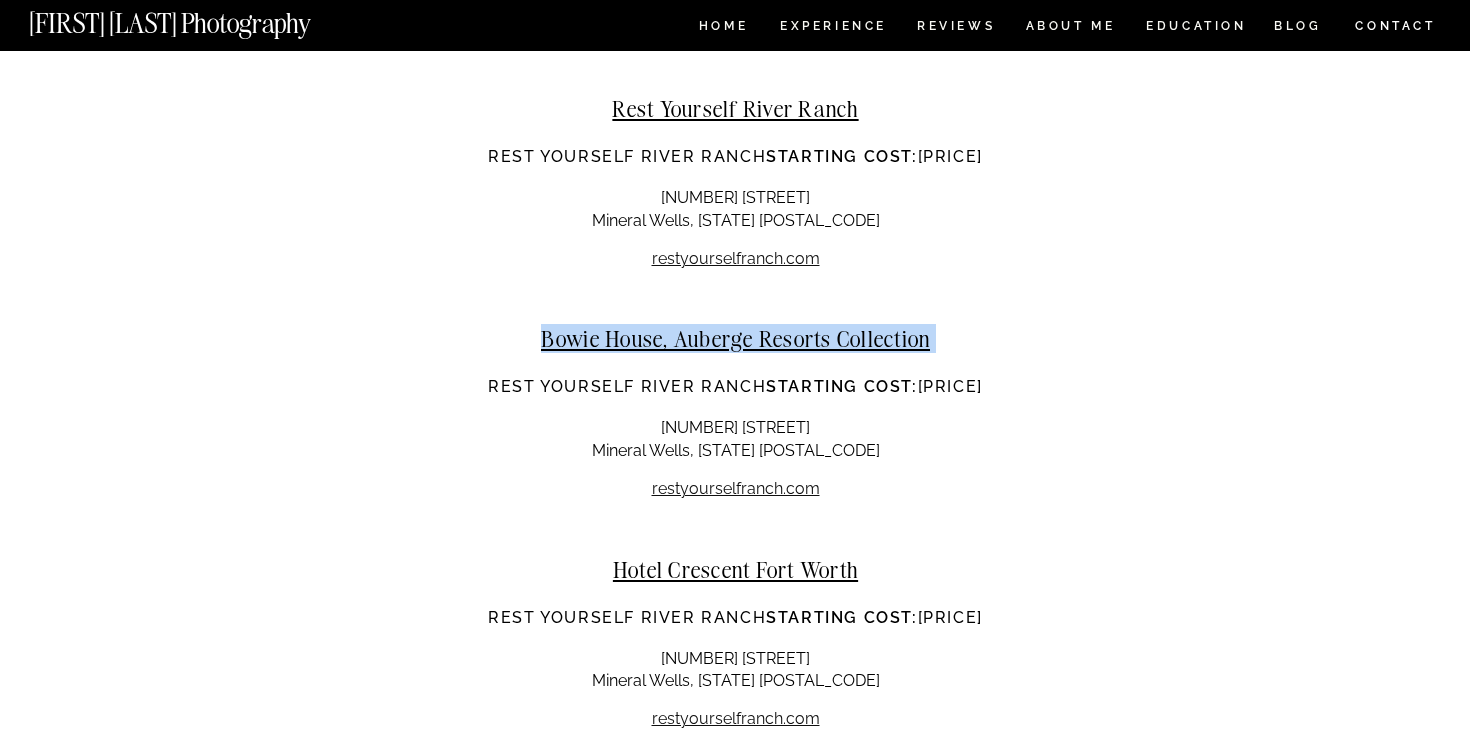 click on "Bowie House, Auberge Resorts Collection" at bounding box center [735, 338] 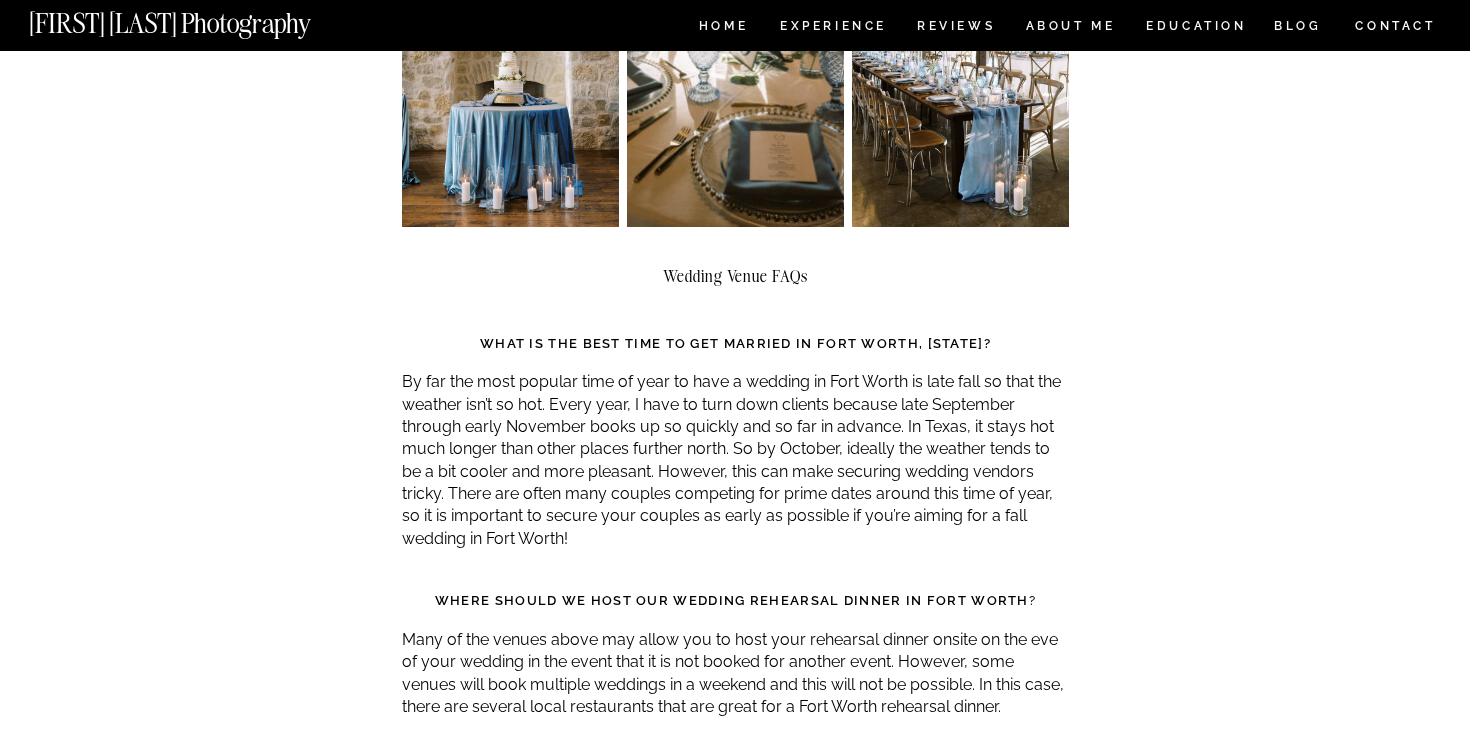 scroll, scrollTop: 16622, scrollLeft: 0, axis: vertical 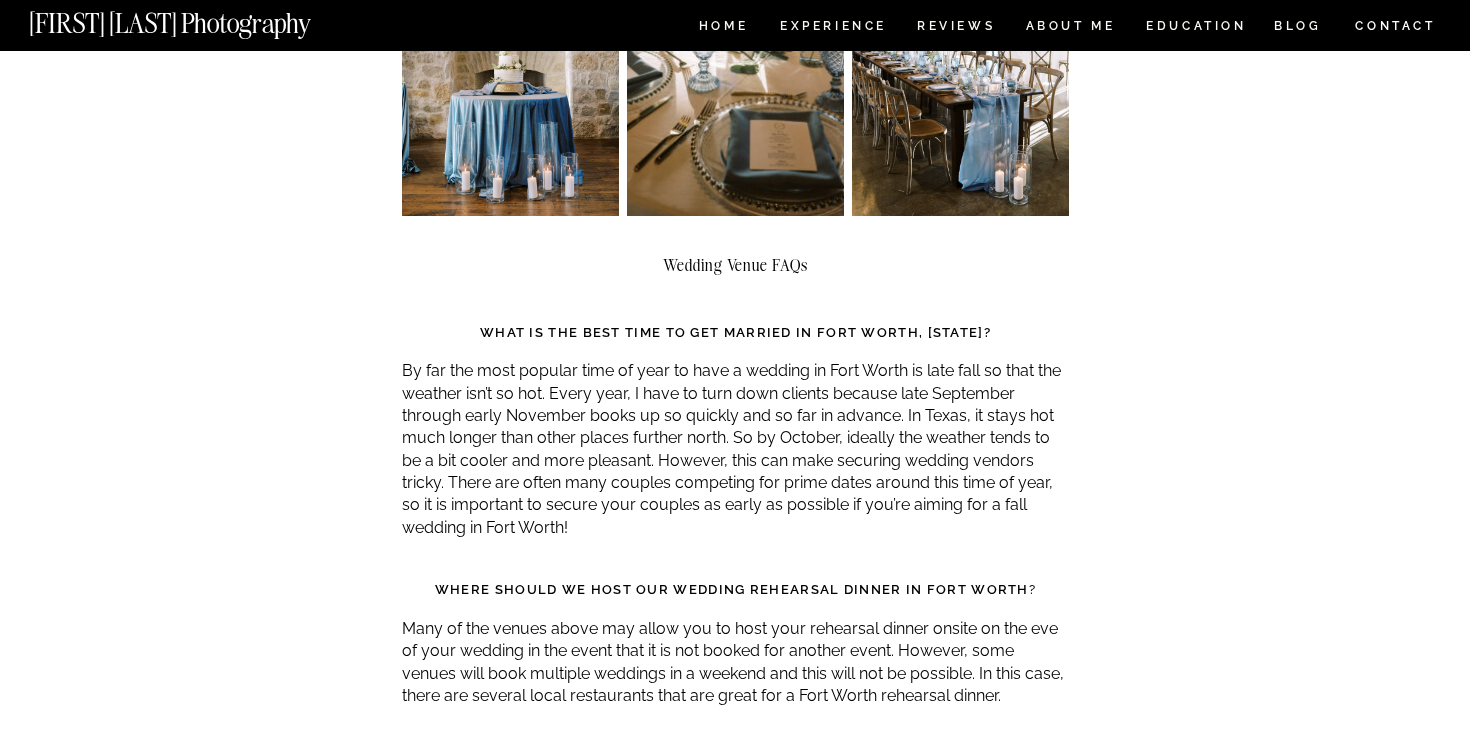 click on "By far the most popular time of year to have a wedding in Fort Worth is late fall so that the weather isn’t so hot. Every year, I have to turn down clients because late September through early November books up so quickly and so far in advance. In Texas, it stays hot much longer than other places further north. So by October, ideally the weather tends to be a bit cooler and more pleasant. However, this can make securing wedding vendors tricky. There are often many couples competing for prime dates around this time of year, so it is important to secure your couples as early as possible if you’re aiming for a fall wedding in Fort Worth!" at bounding box center (735, 449) 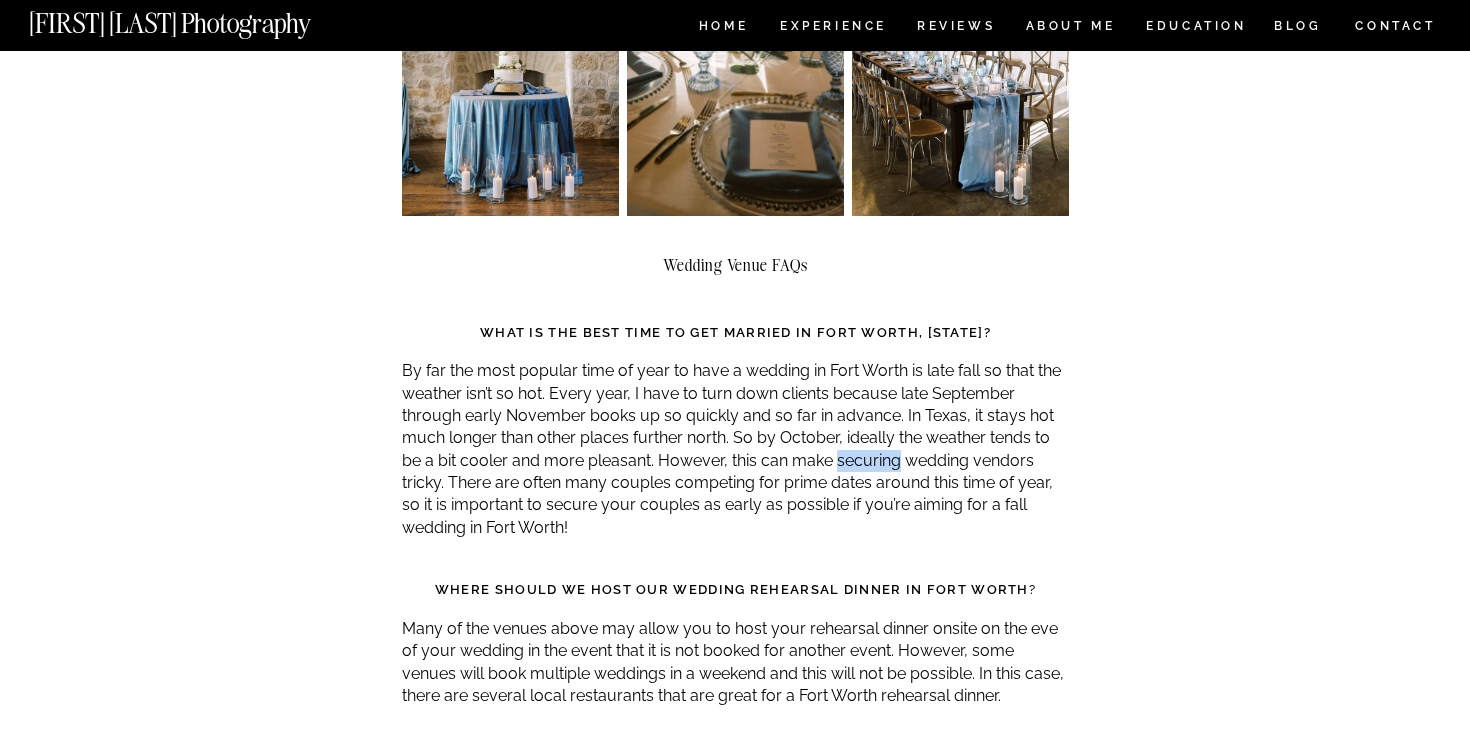 click on "By far the most popular time of year to have a wedding in Fort Worth is late fall so that the weather isn’t so hot. Every year, I have to turn down clients because late September through early November books up so quickly and so far in advance. In Texas, it stays hot much longer than other places further north. So by October, ideally the weather tends to be a bit cooler and more pleasant. However, this can make securing wedding vendors tricky. There are often many couples competing for prime dates around this time of year, so it is important to secure your couples as early as possible if you’re aiming for a fall wedding in Fort Worth!" at bounding box center (735, 449) 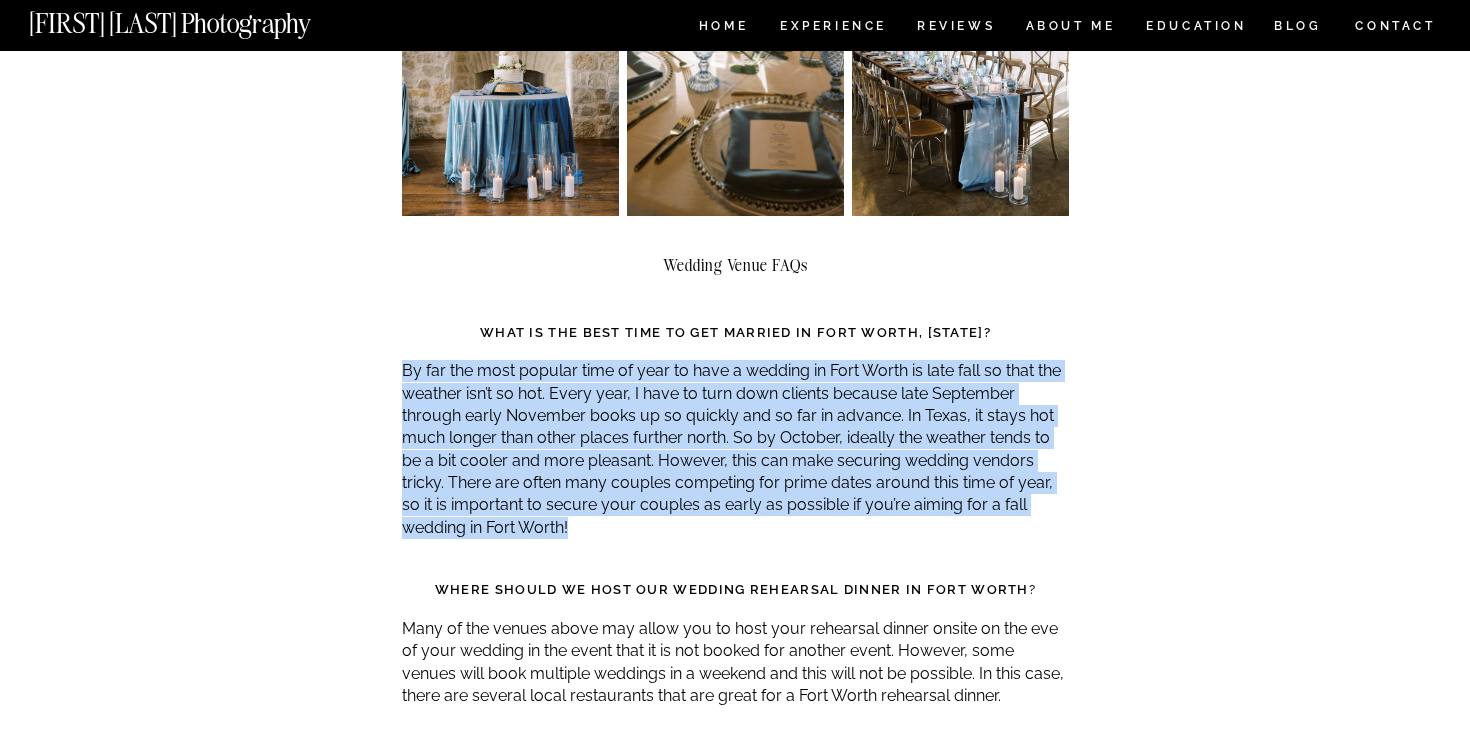 drag, startPoint x: 750, startPoint y: 389, endPoint x: 750, endPoint y: 401, distance: 12 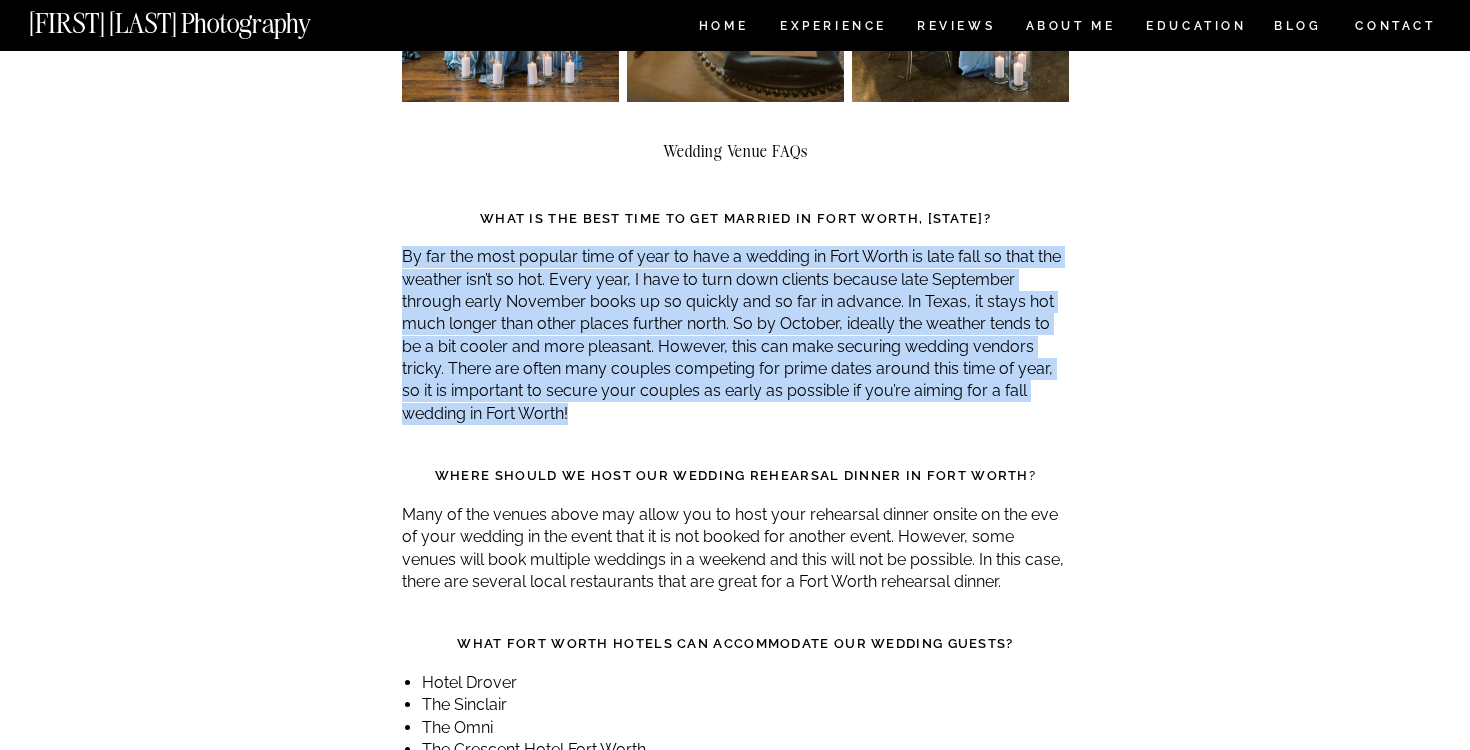 scroll, scrollTop: 16788, scrollLeft: 0, axis: vertical 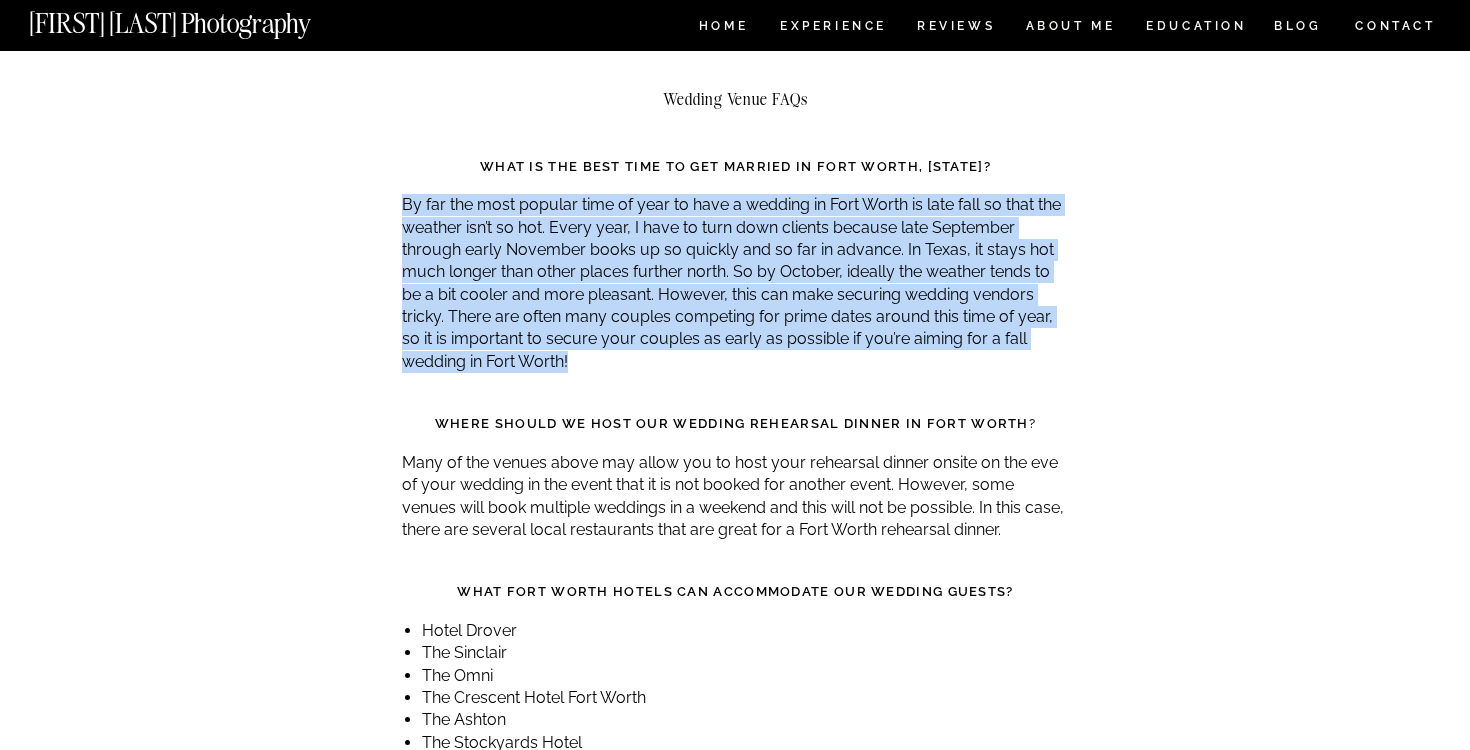 click on "Many of the venues above may allow you to host your rehearsal dinner onsite on the eve of your wedding in event that it is not booked for another event. However, some venues will book multiple weddings in a weekend and this will not be possible. In this case, there are several local restaurants that are great for a [CITY] rehearsal dinner." at bounding box center [735, 497] 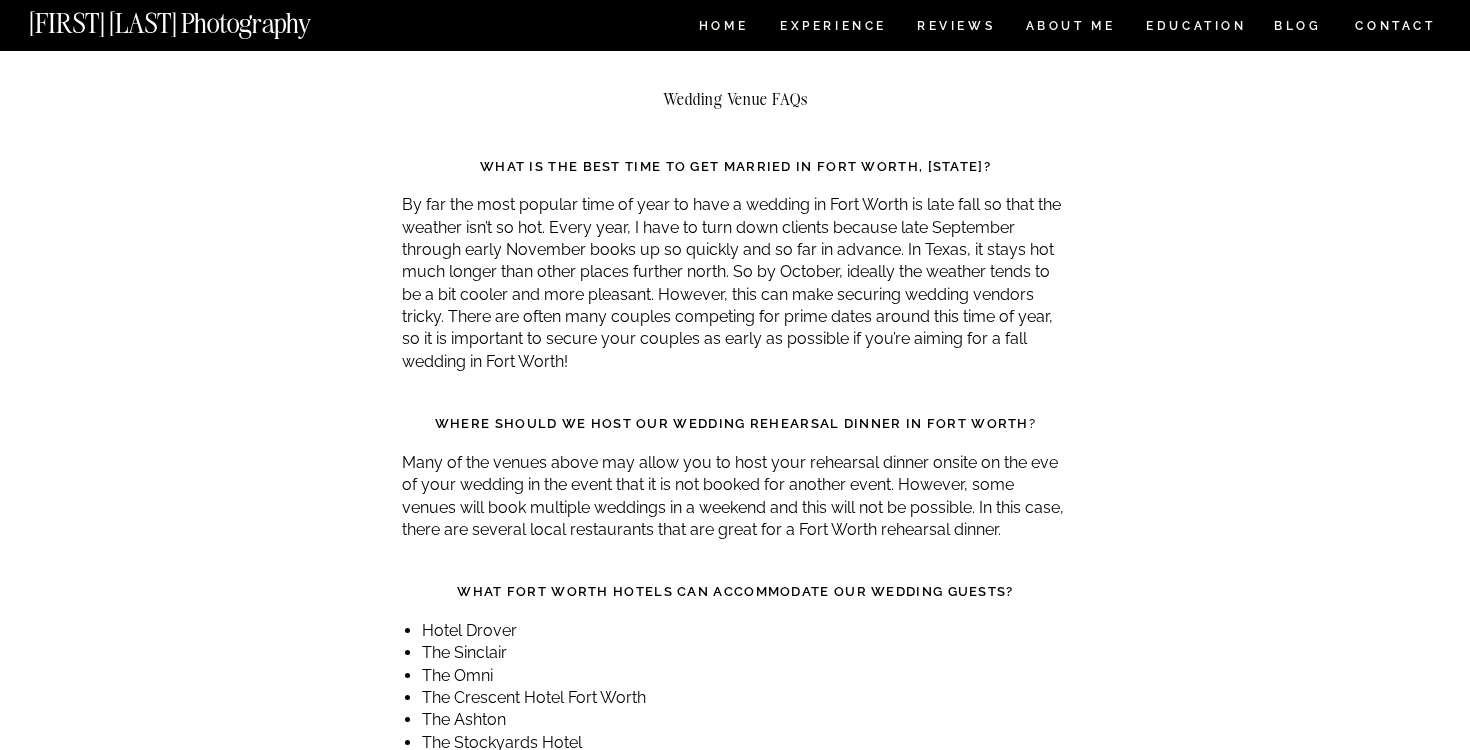click on "Many of the venues above may allow you to host your rehearsal dinner onsite on the eve of your wedding in event that it is not booked for another event. However, some venues will book multiple weddings in a weekend and this will not be possible. In this case, there are several local restaurants that are great for a [CITY] rehearsal dinner." at bounding box center [735, 497] 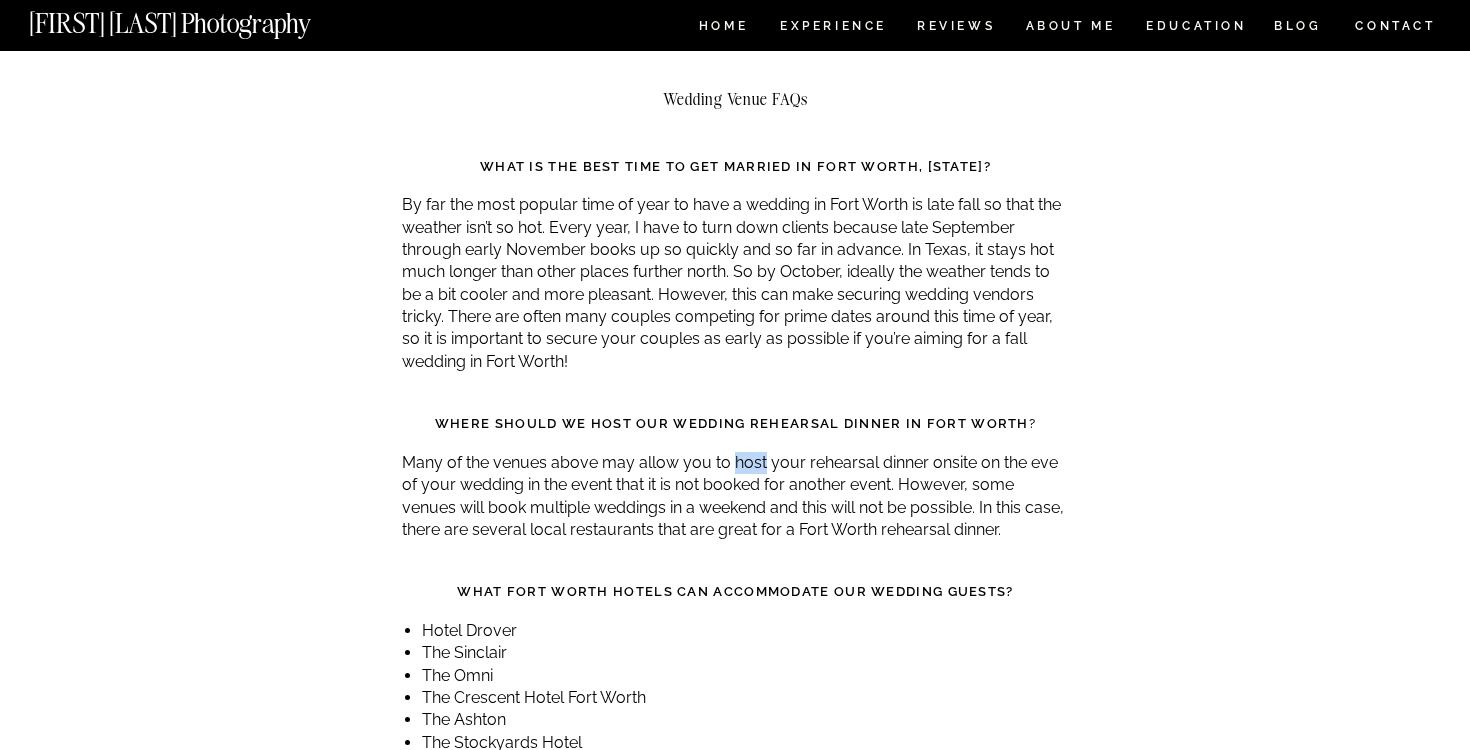 click on "Many of the venues above may allow you to host your rehearsal dinner onsite on the eve of your wedding in event that it is not booked for another event. However, some venues will book multiple weddings in a weekend and this will not be possible. In this case, there are several local restaurants that are great for a [CITY] rehearsal dinner." at bounding box center (735, 497) 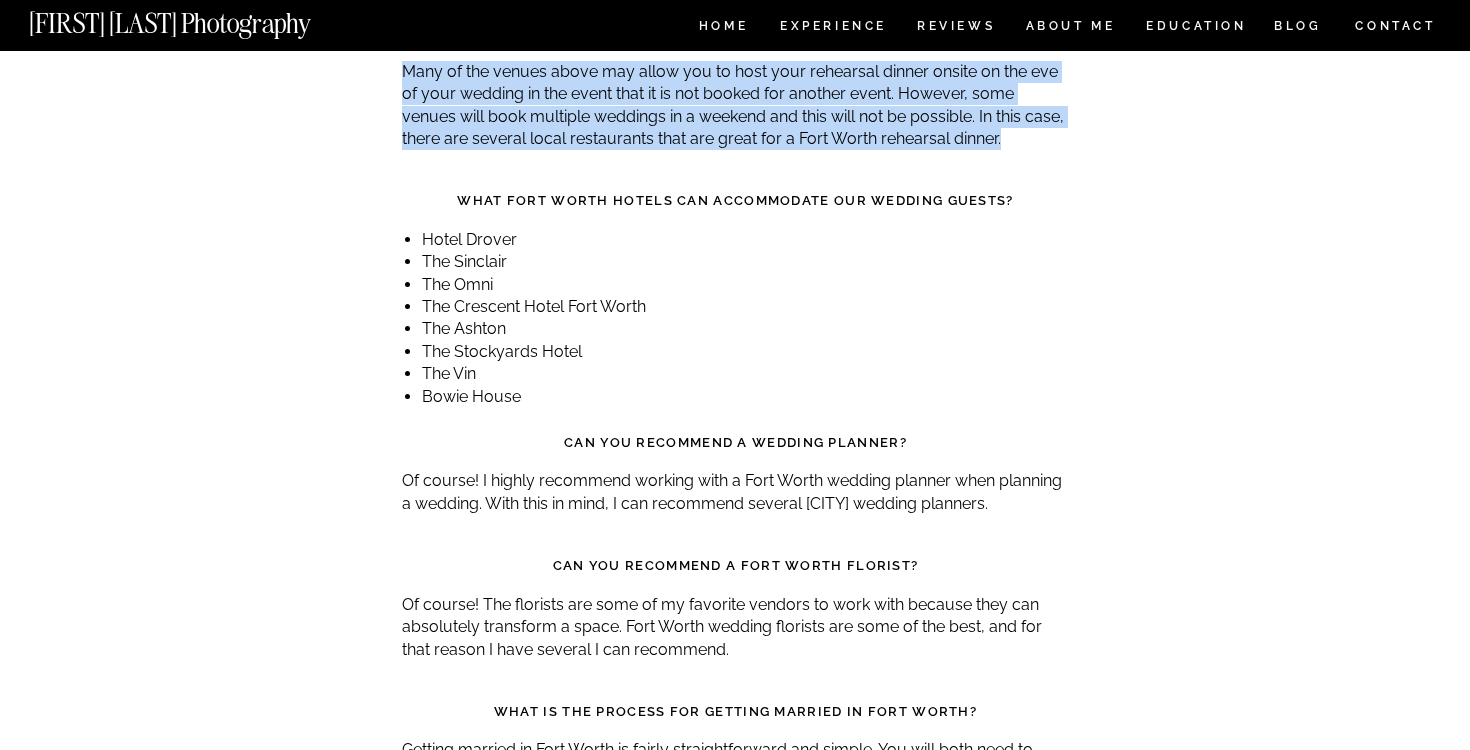 scroll, scrollTop: 17195, scrollLeft: 0, axis: vertical 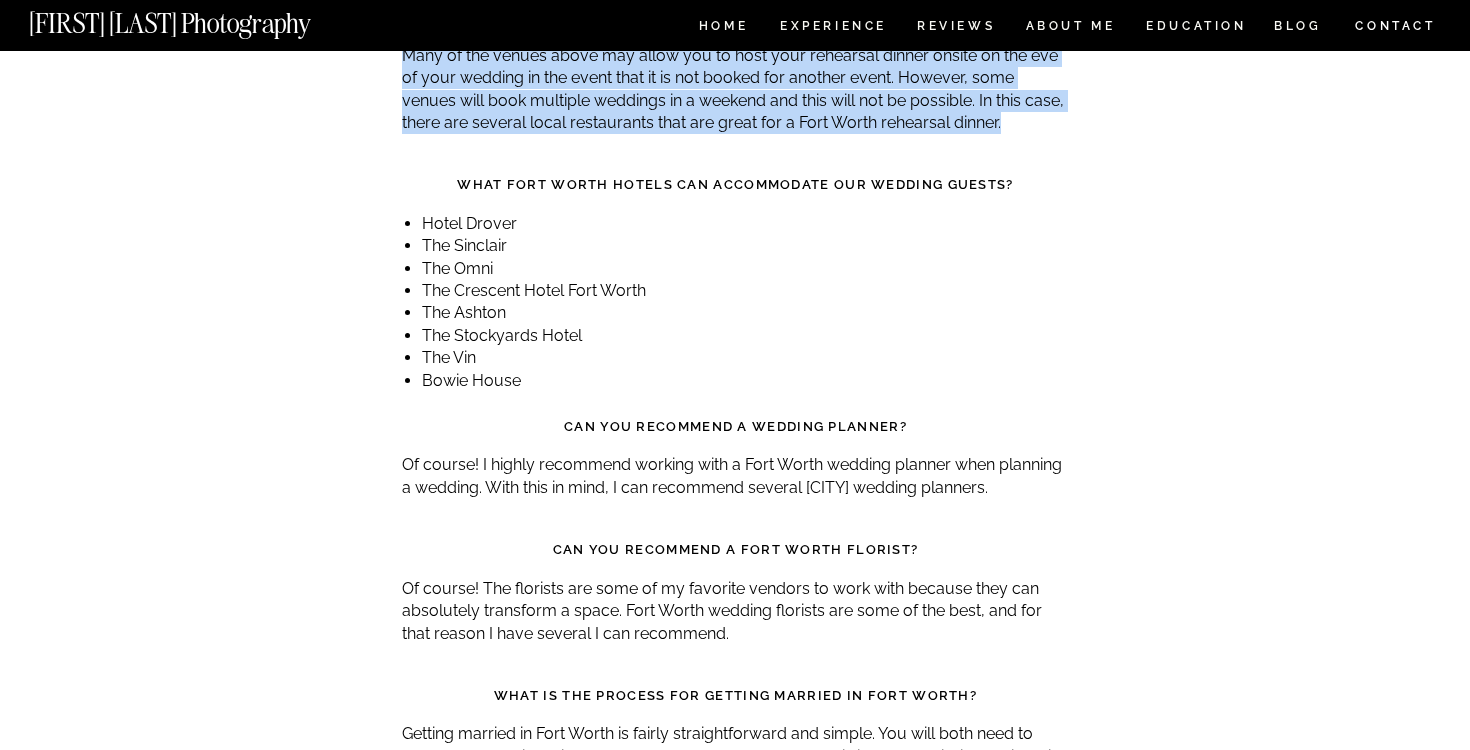 click on "Of course! I highly recommend working with a [CITY] wedding planner when planning a wedding. With this in mind, I can recommend several [CITY] wedding planners." at bounding box center (735, 476) 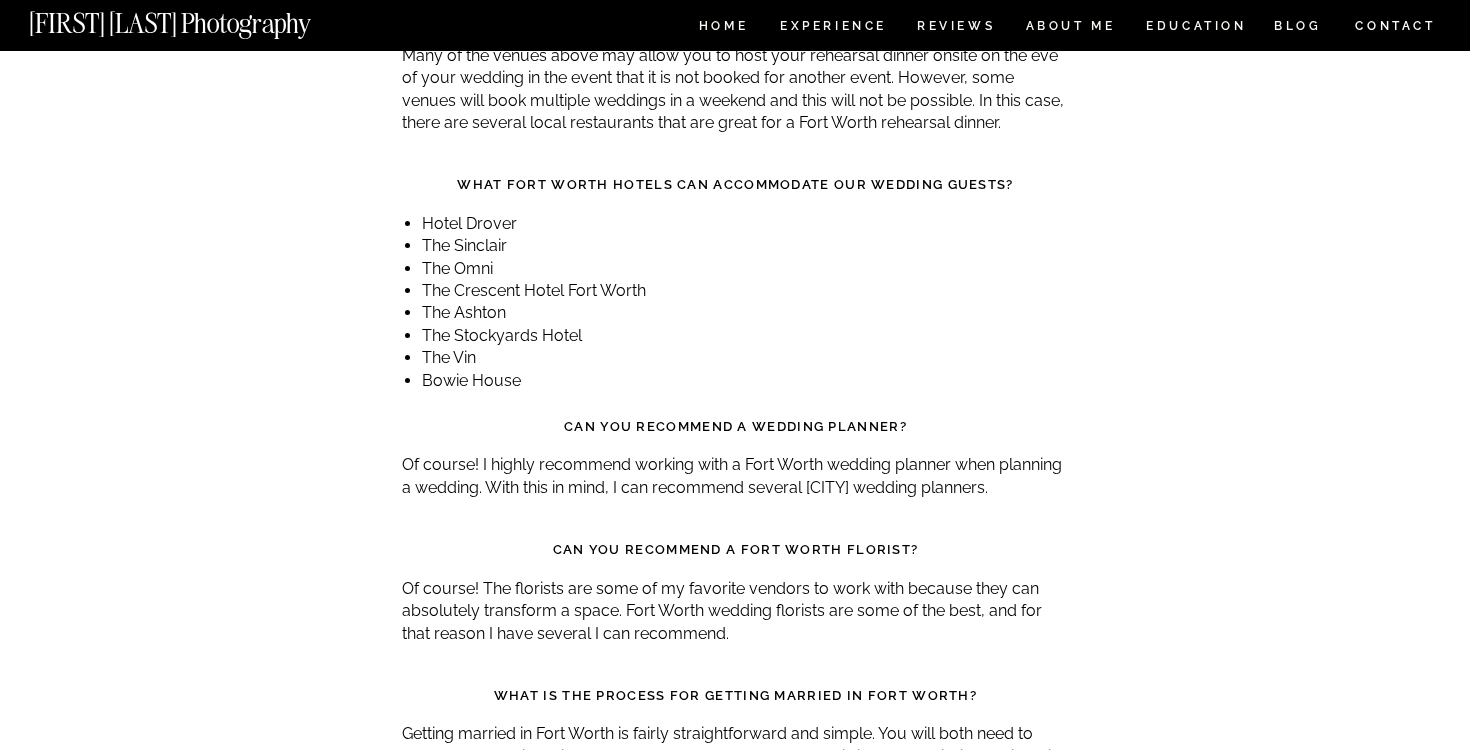 click on "Of course! I highly recommend working with a [CITY] wedding planner when planning a wedding. With this in mind, I can recommend several [CITY] wedding planners." at bounding box center [735, 476] 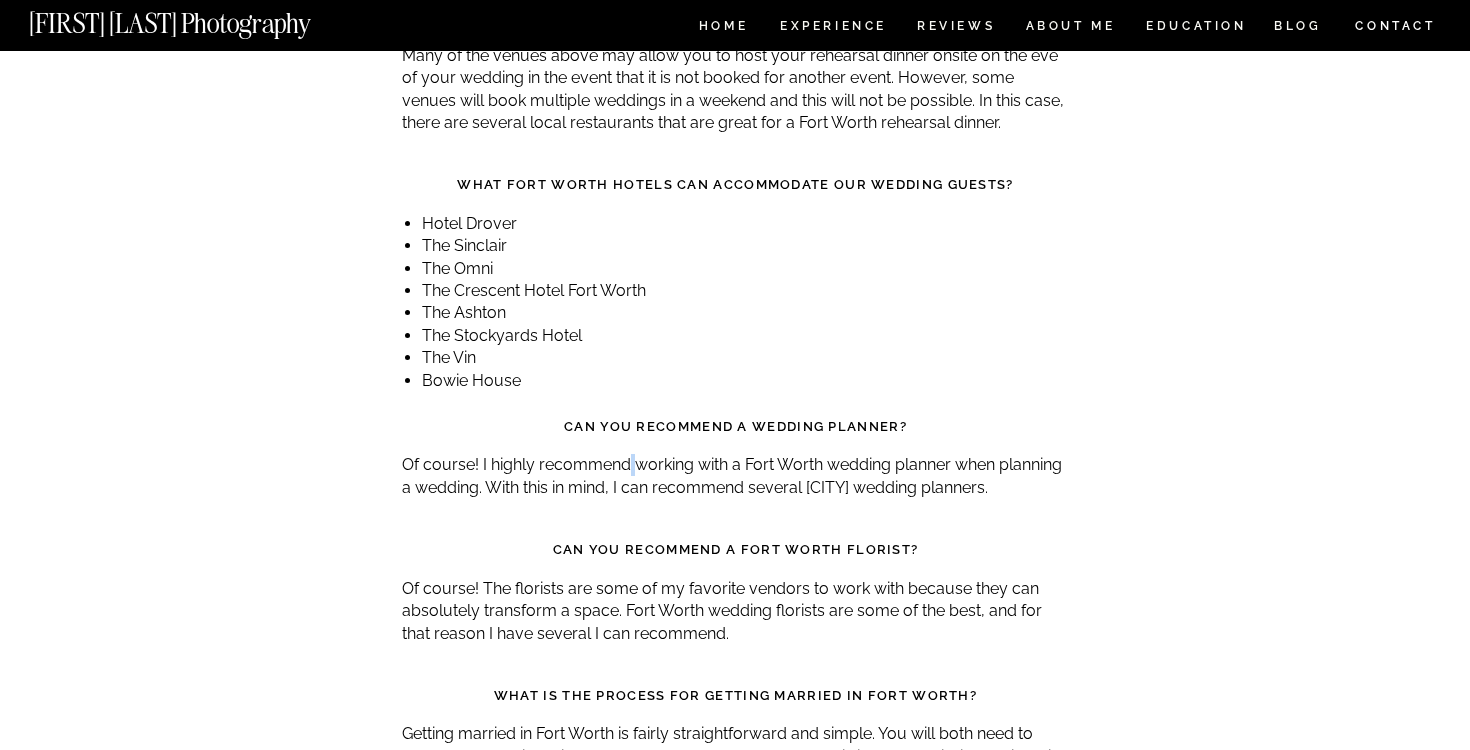 click on "Of course! I highly recommend working with a [CITY] wedding planner when planning a wedding. With this in mind, I can recommend several [CITY] wedding planners." at bounding box center (735, 476) 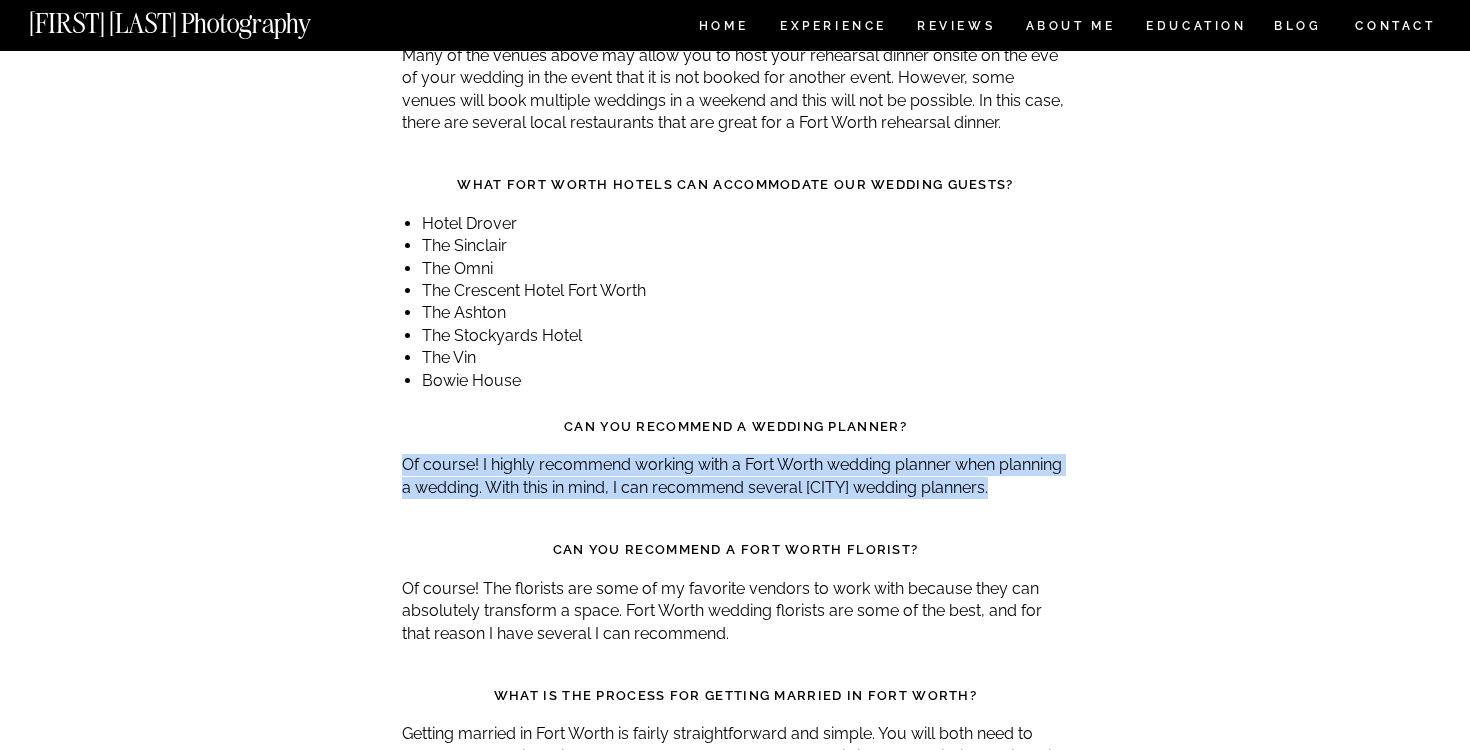 click on "Of course! I highly recommend working with a [CITY] wedding planner when planning a wedding. With this in mind, I can recommend several [CITY] wedding planners." at bounding box center [735, 476] 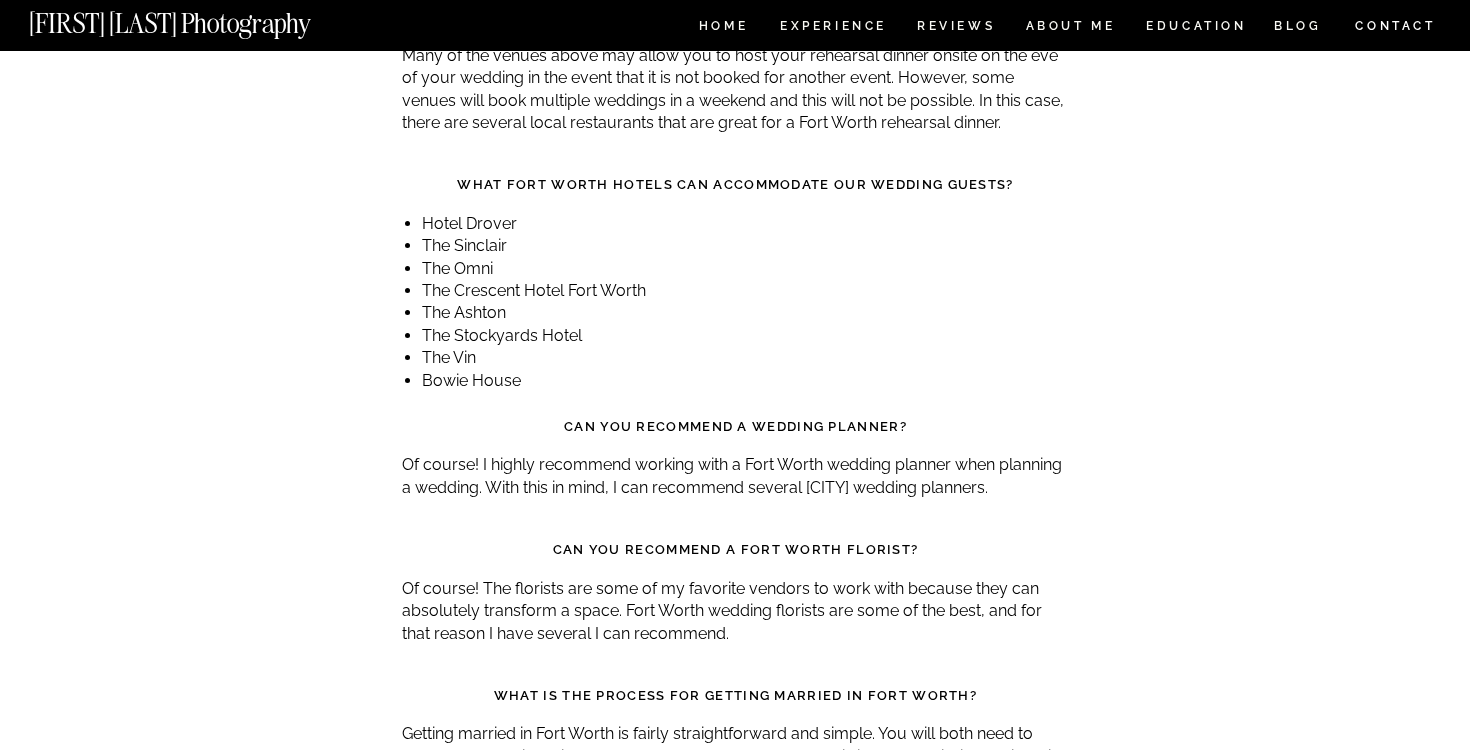 click on "Of course! The florists are some of my favorite vendors to work with because they can absolutely transform a space. Fort Worth wedding florists are some of the best, and for that reason I have several I can recommend." at bounding box center (735, 611) 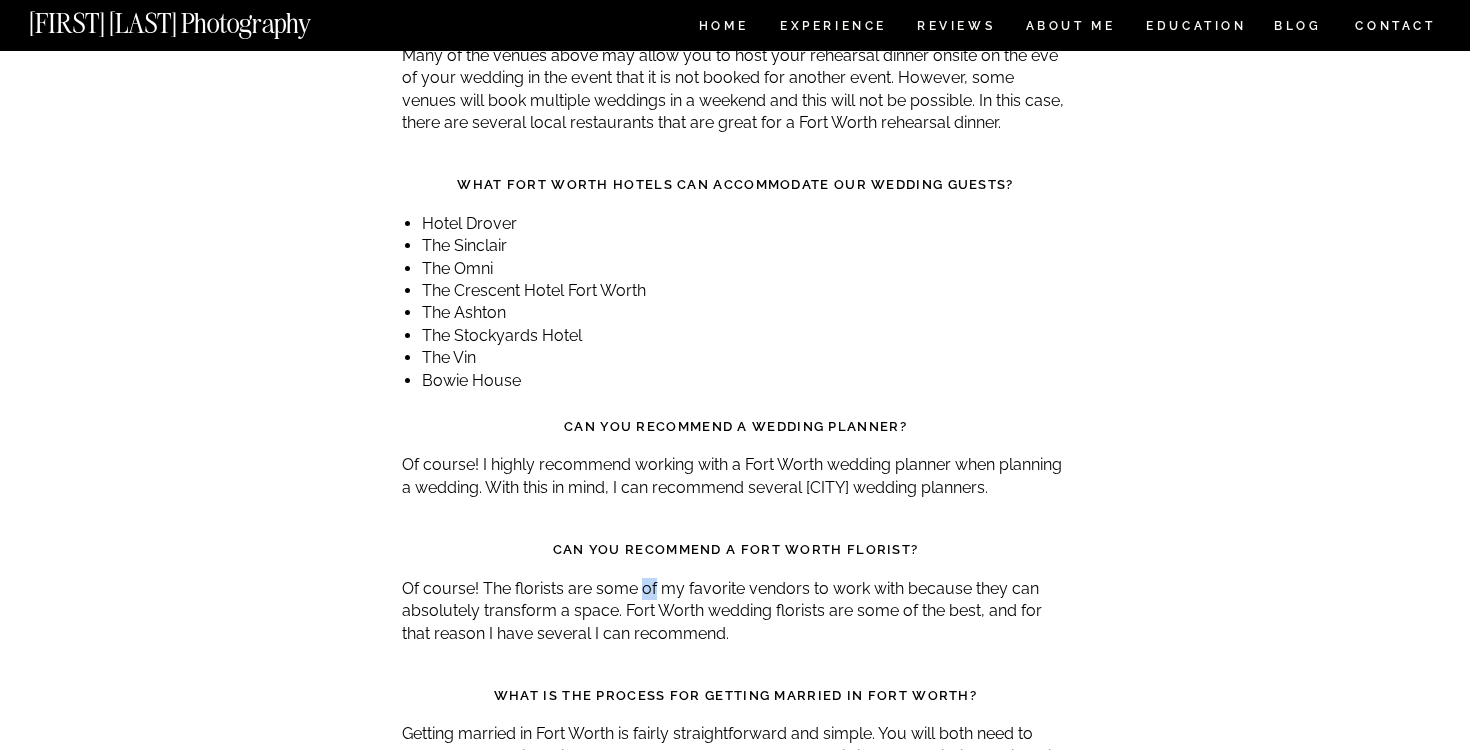 click on "Of course! The florists are some of my favorite vendors to work with because they can absolutely transform a space. Fort Worth wedding florists are some of the best, and for that reason I have several I can recommend." at bounding box center (735, 611) 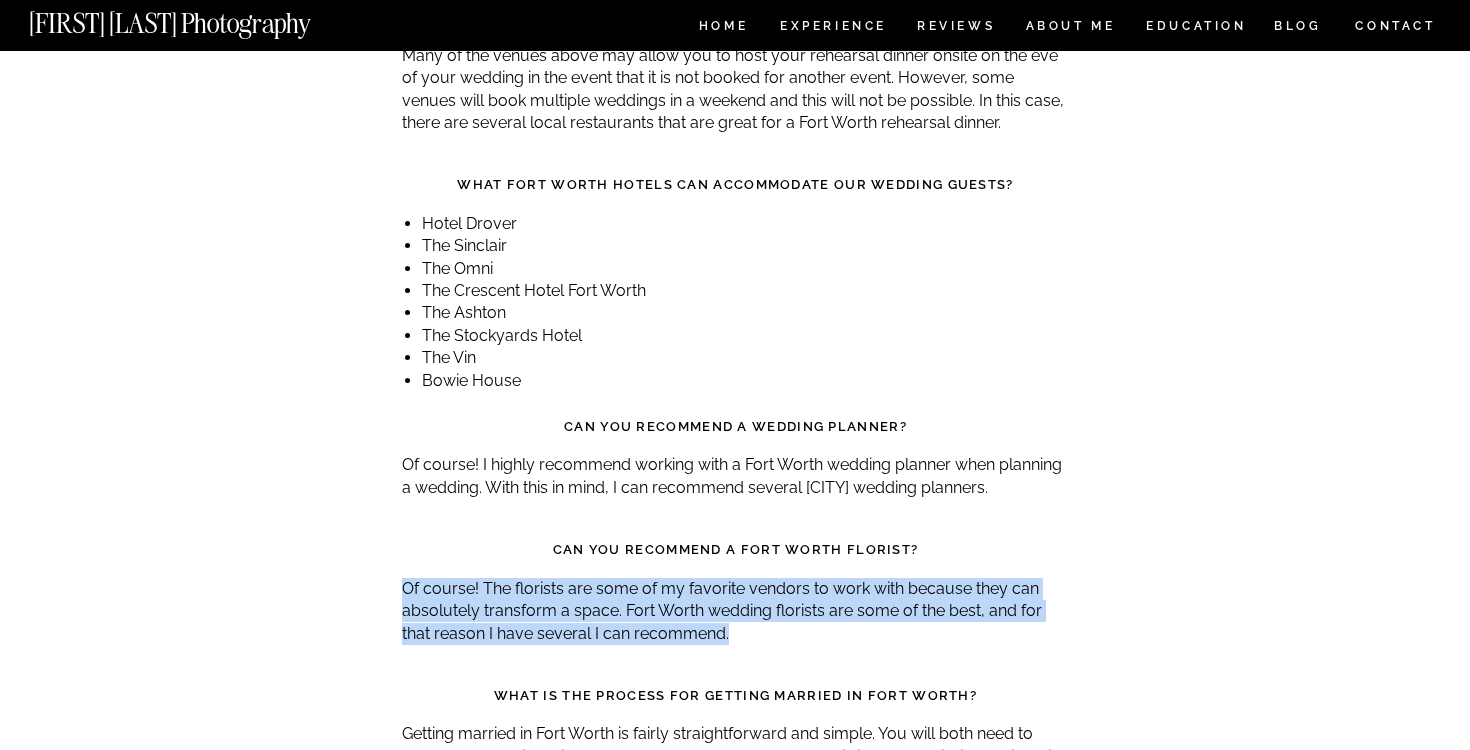 click on "Of course! I highly recommend working with a [CITY] wedding planner when planning a wedding. With this in mind, I can recommend several [CITY] wedding planners." at bounding box center (735, 476) 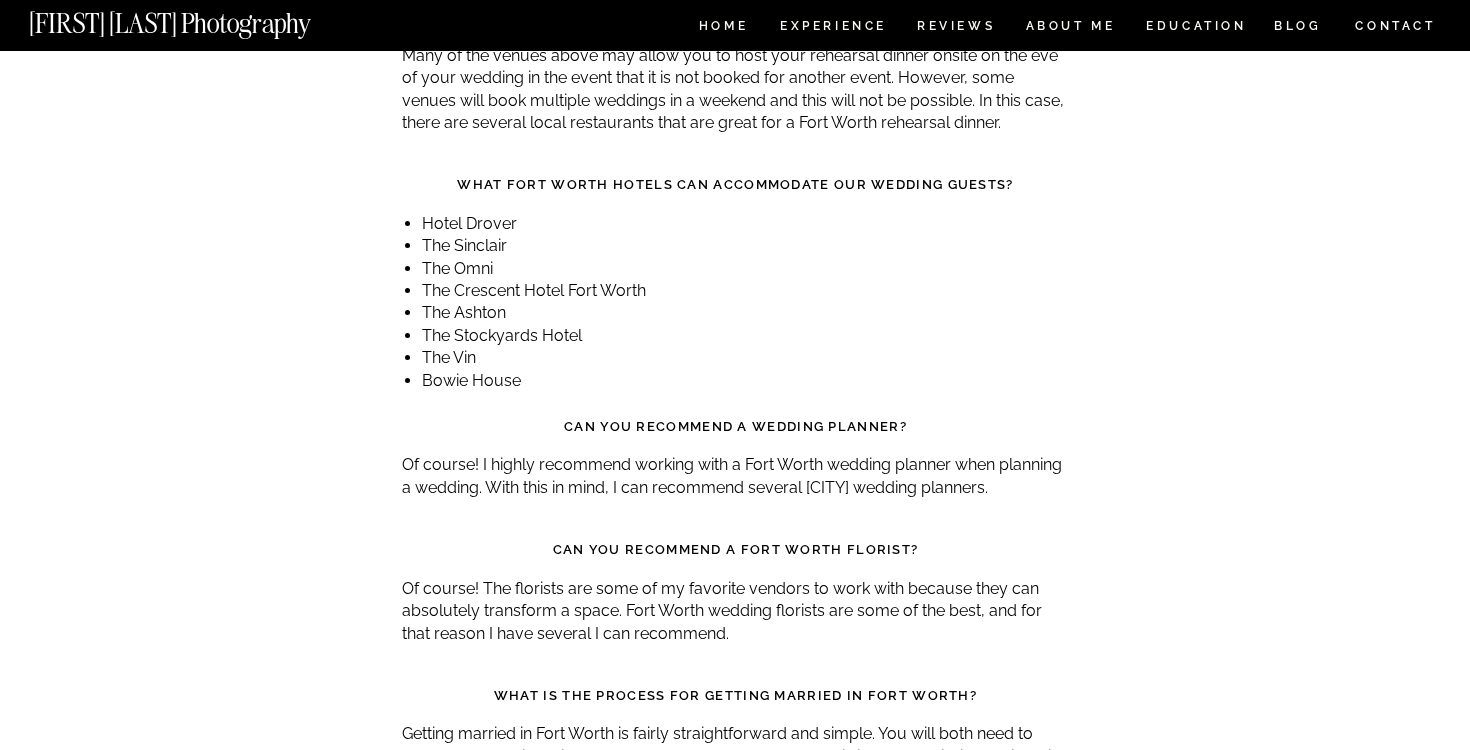click on "Of course! I highly recommend working with a [CITY] wedding planner when planning a wedding. With this in mind, I can recommend several [CITY] wedding planners." at bounding box center (735, 476) 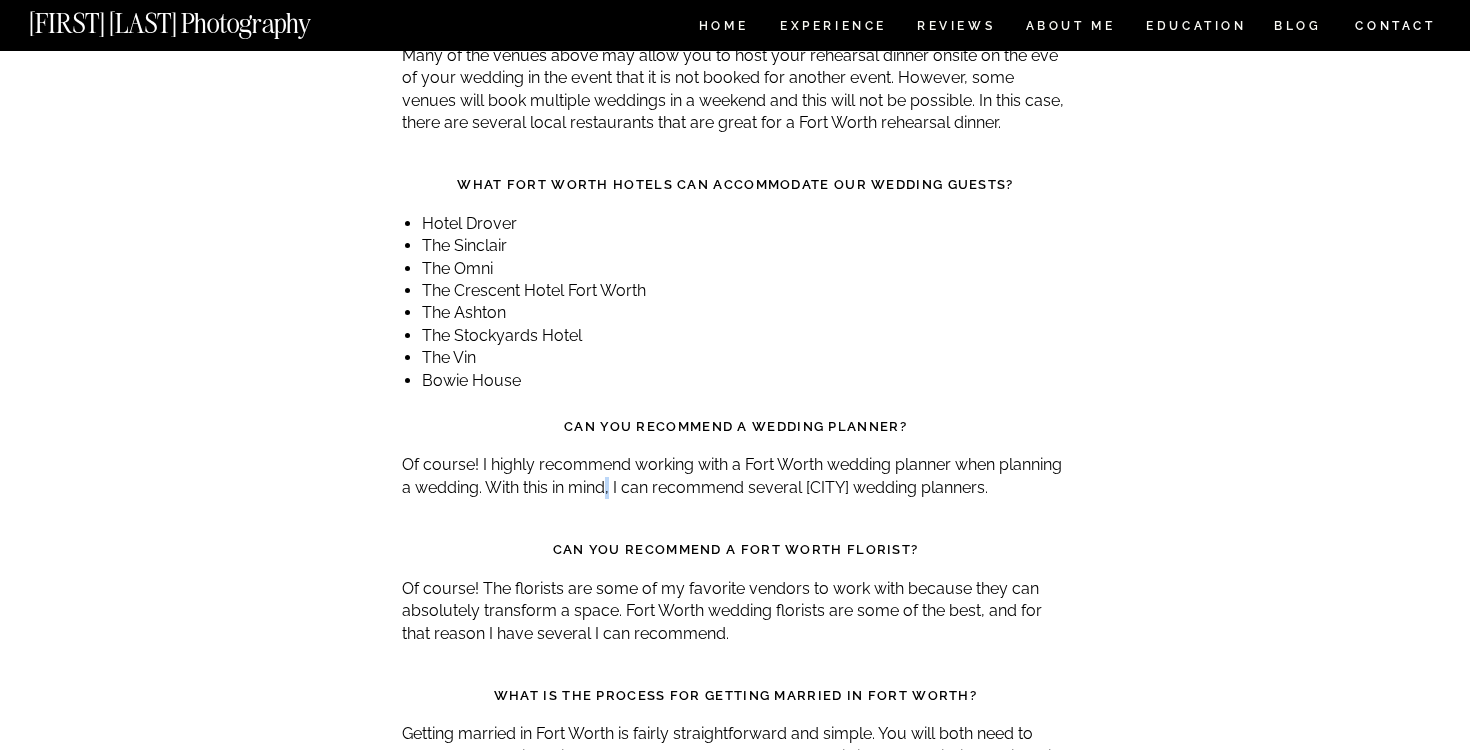 click on "Of course! I highly recommend working with a [CITY] wedding planner when planning a wedding. With this in mind, I can recommend several [CITY] wedding planners." at bounding box center (735, 476) 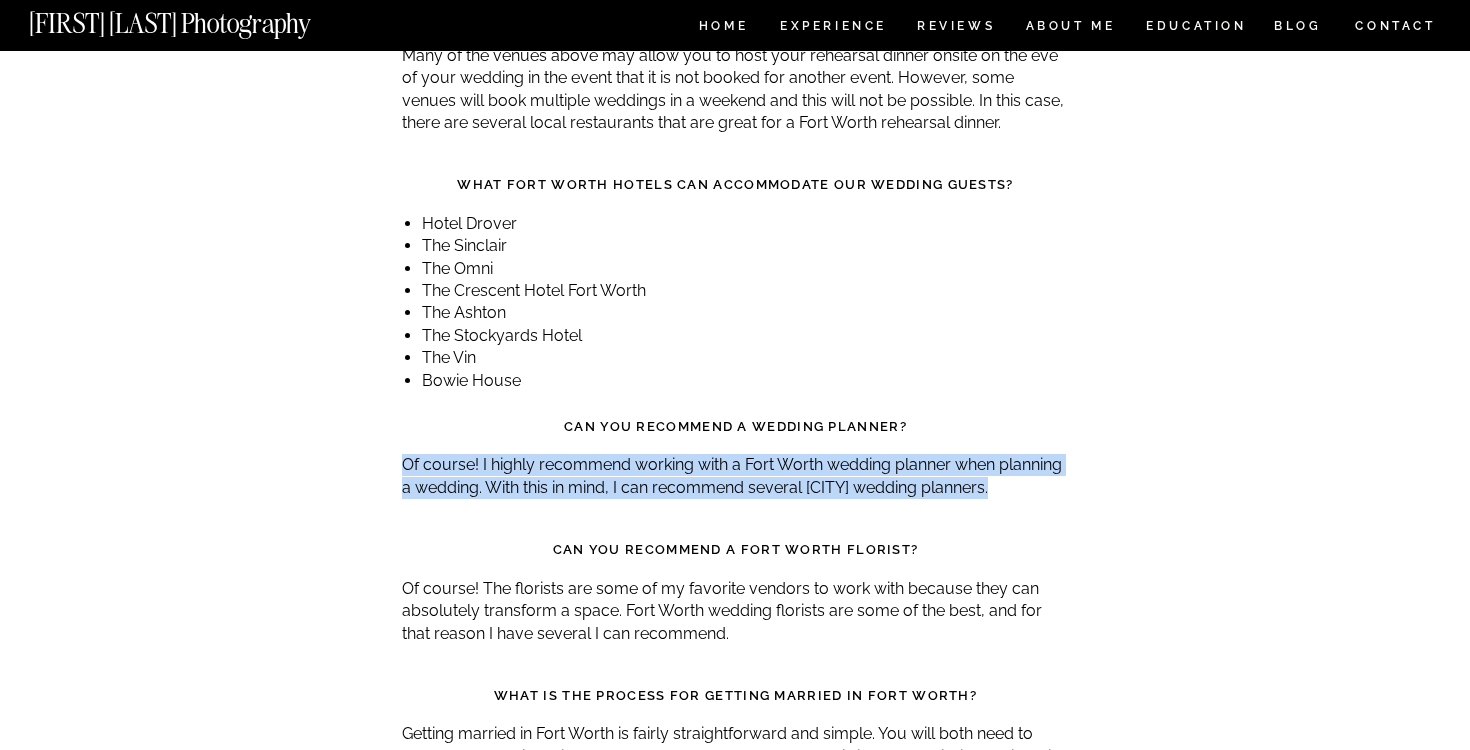 click on "Of course! I highly recommend working with a [CITY] wedding planner when planning a wedding. With this in mind, I can recommend several [CITY] wedding planners." at bounding box center (735, 476) 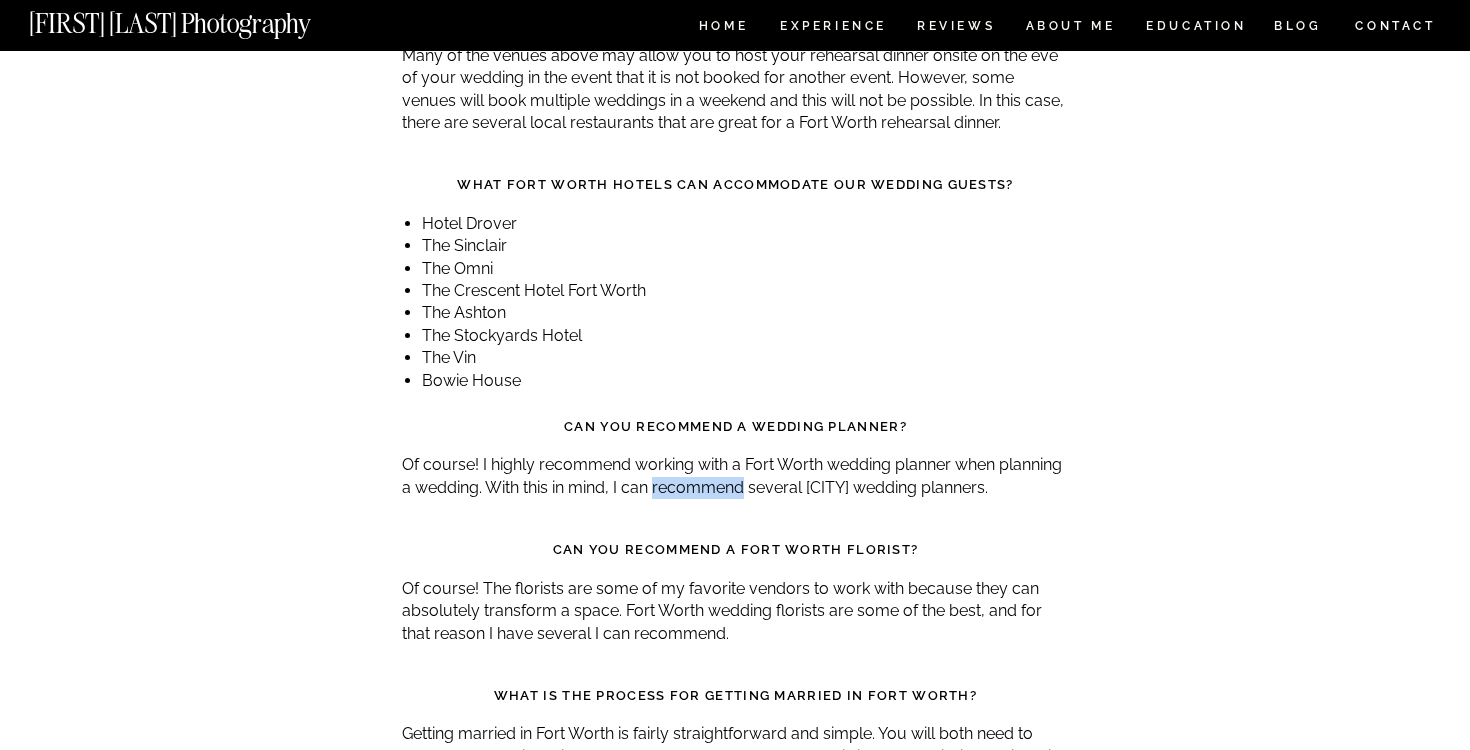 click on "Of course! I highly recommend working with a [CITY] wedding planner when planning a wedding. With this in mind, I can recommend several [CITY] wedding planners." at bounding box center [735, 476] 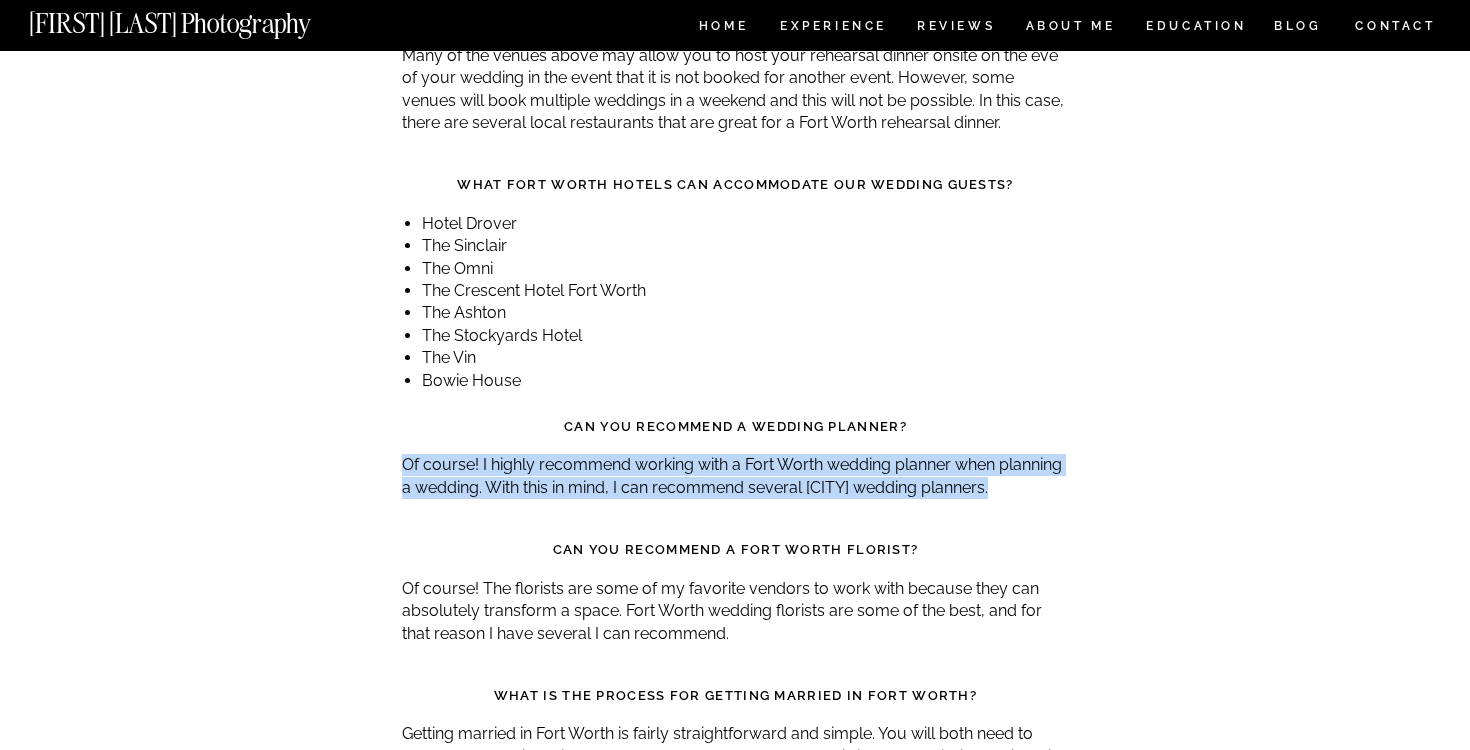 click on "Of course! I highly recommend working with a [CITY] wedding planner when planning a wedding. With this in mind, I can recommend several [CITY] wedding planners." at bounding box center (735, 476) 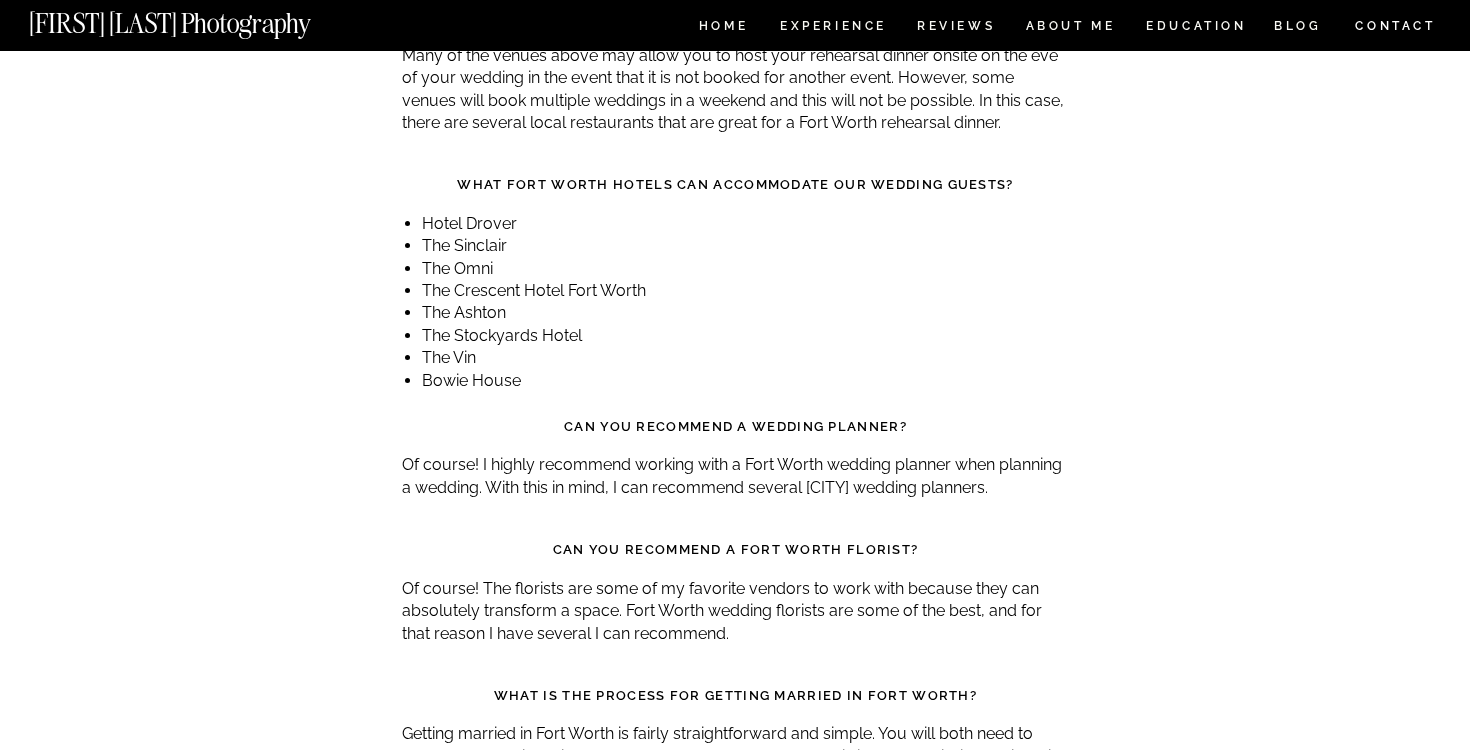 click on "Of course! The florists are some of my favorite vendors to work with because they can absolutely transform a space. Fort Worth wedding florists are some of the best, and for that reason I have several I can recommend." at bounding box center [735, 611] 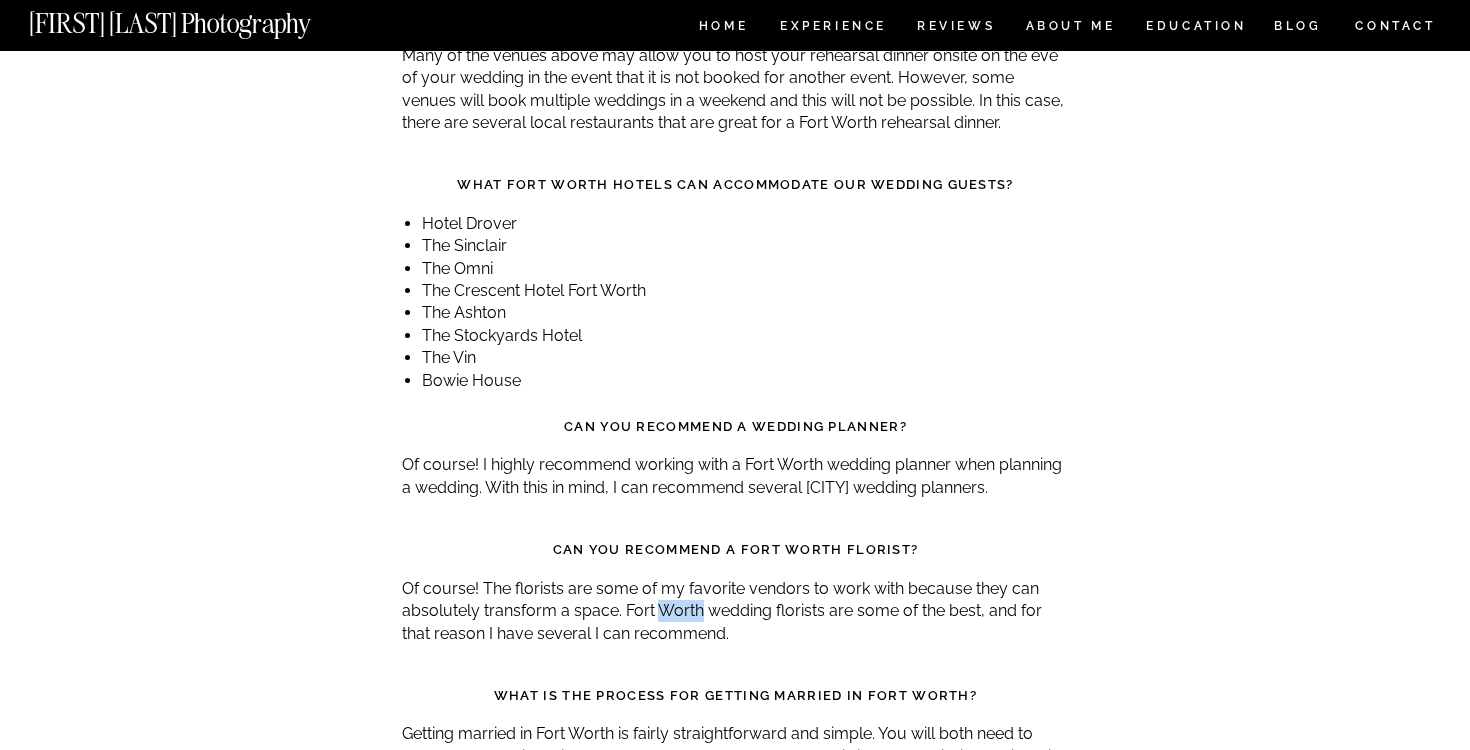 click on "Of course! The florists are some of my favorite vendors to work with because they can absolutely transform a space. Fort Worth wedding florists are some of the best, and for that reason I have several I can recommend." at bounding box center (735, 611) 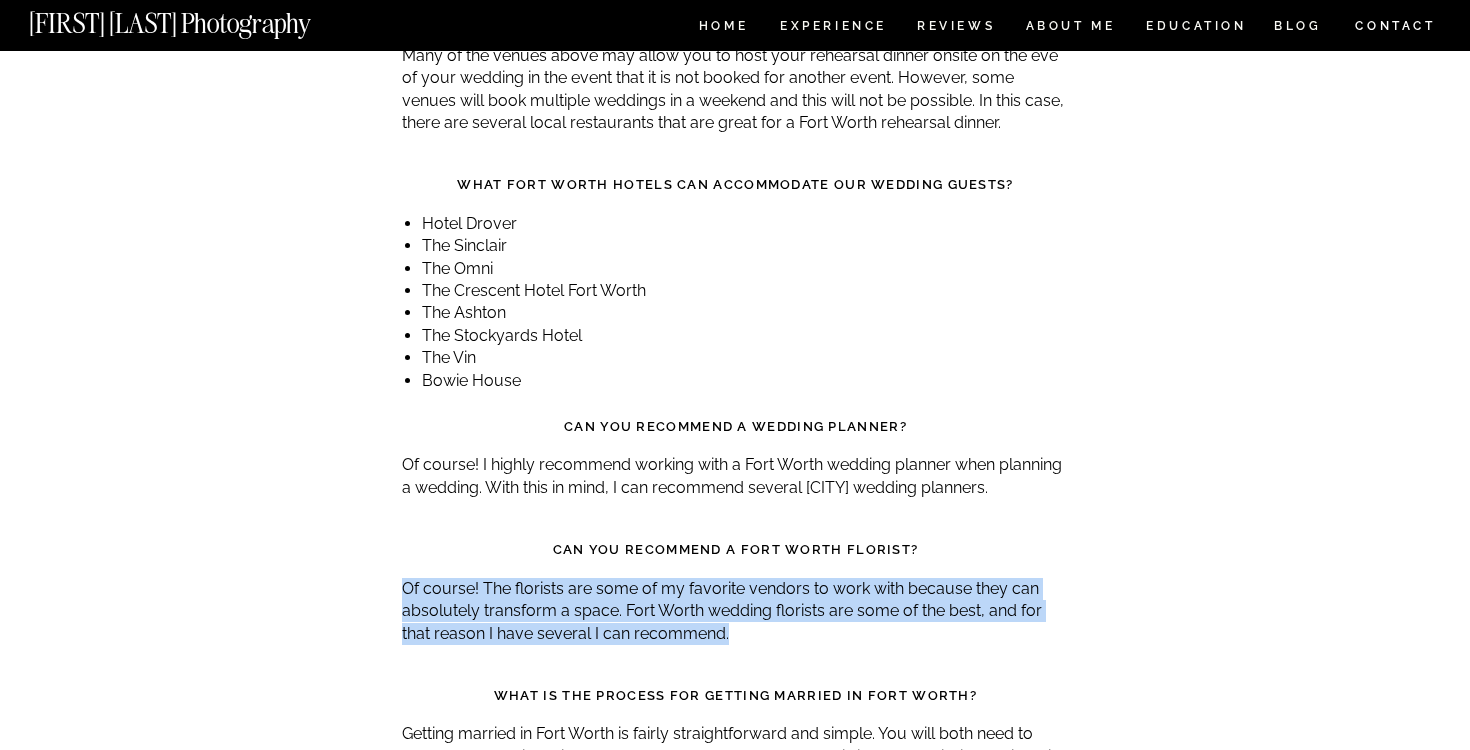 click on "Of course! The florists are some of my favorite vendors to work with because they can absolutely transform a space. Fort Worth wedding florists are some of the best, and for that reason I have several I can recommend." at bounding box center [735, 611] 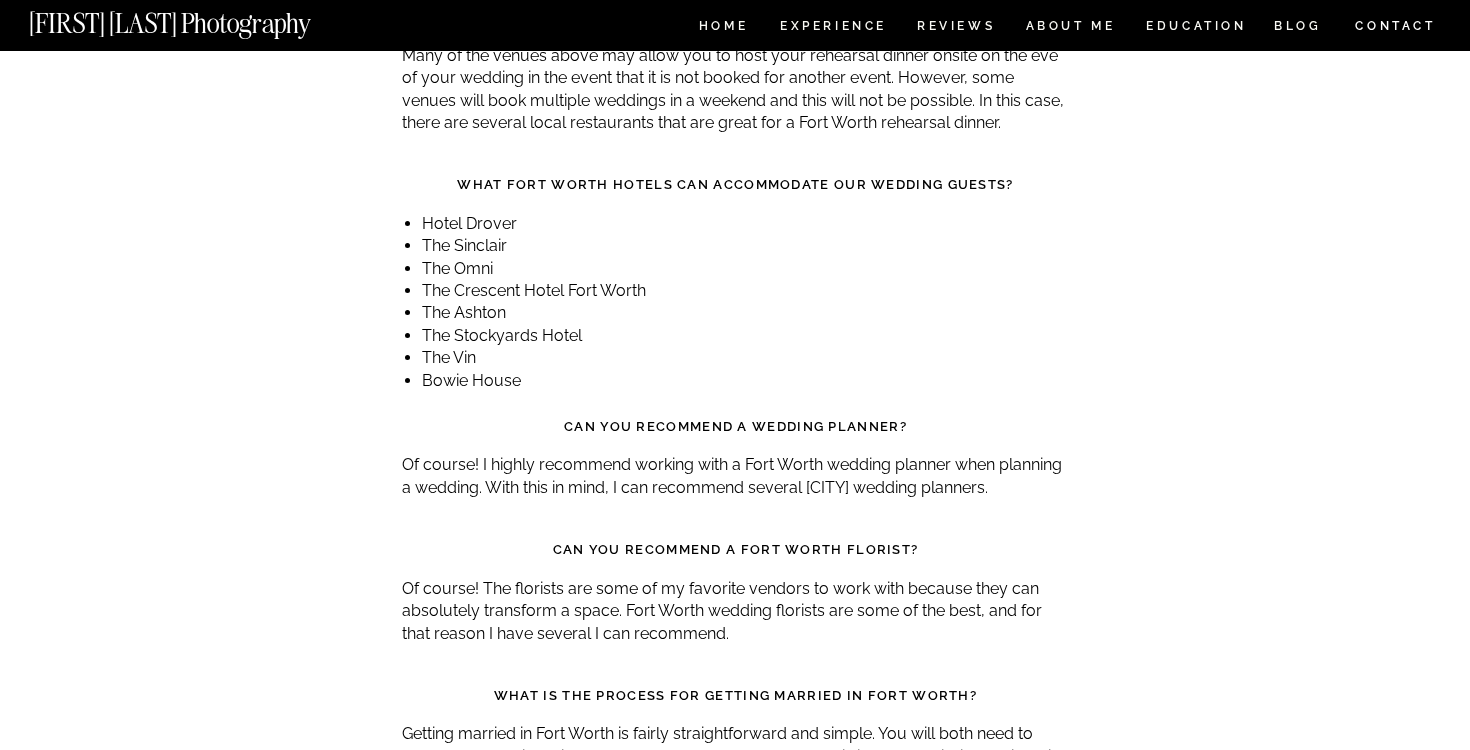 click on "Of course! The florists are some of my favorite vendors to work with because they can absolutely transform a space. Fort Worth wedding florists are some of the best, and for that reason I have several I can recommend." at bounding box center (735, 611) 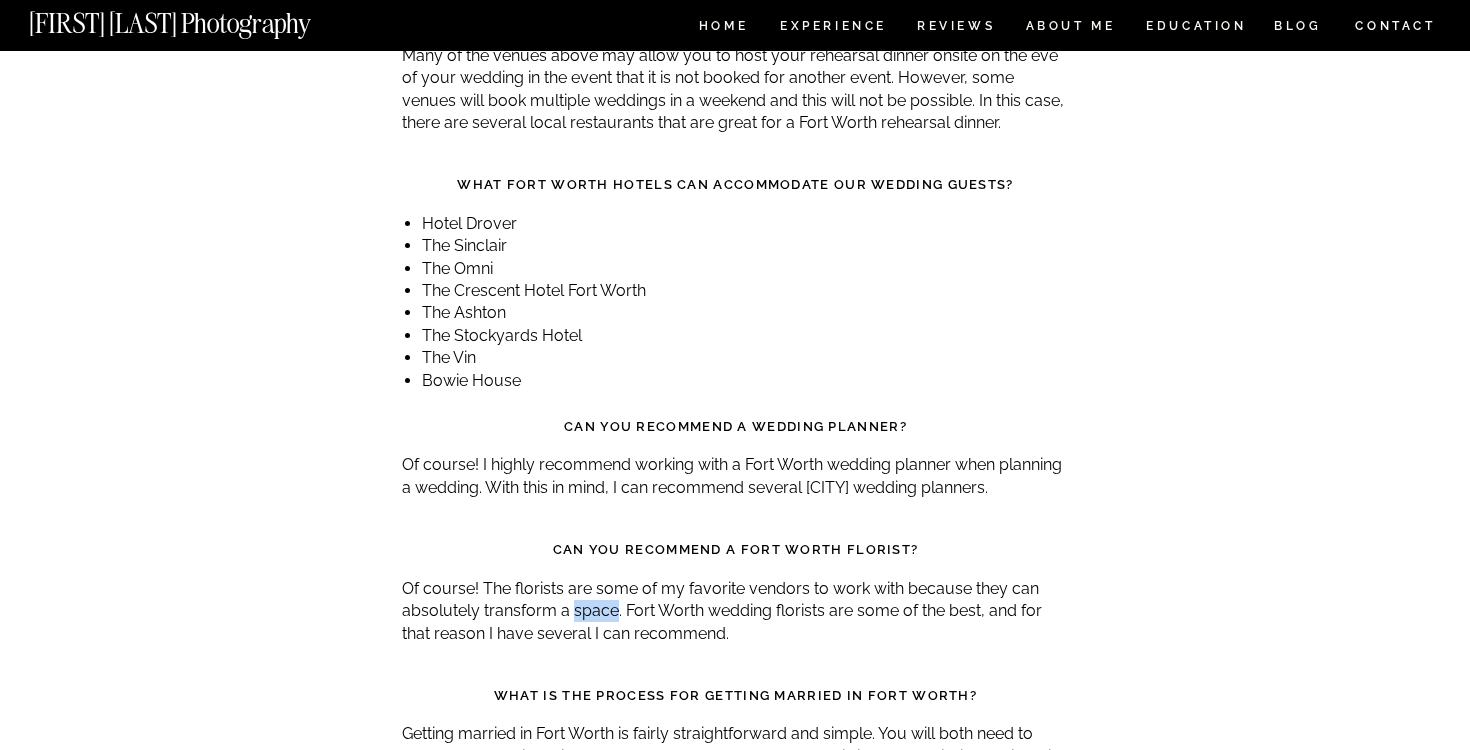 click on "Of course! The florists are some of my favorite vendors to work with because they can absolutely transform a space. Fort Worth wedding florists are some of the best, and for that reason I have several I can recommend." at bounding box center (735, 611) 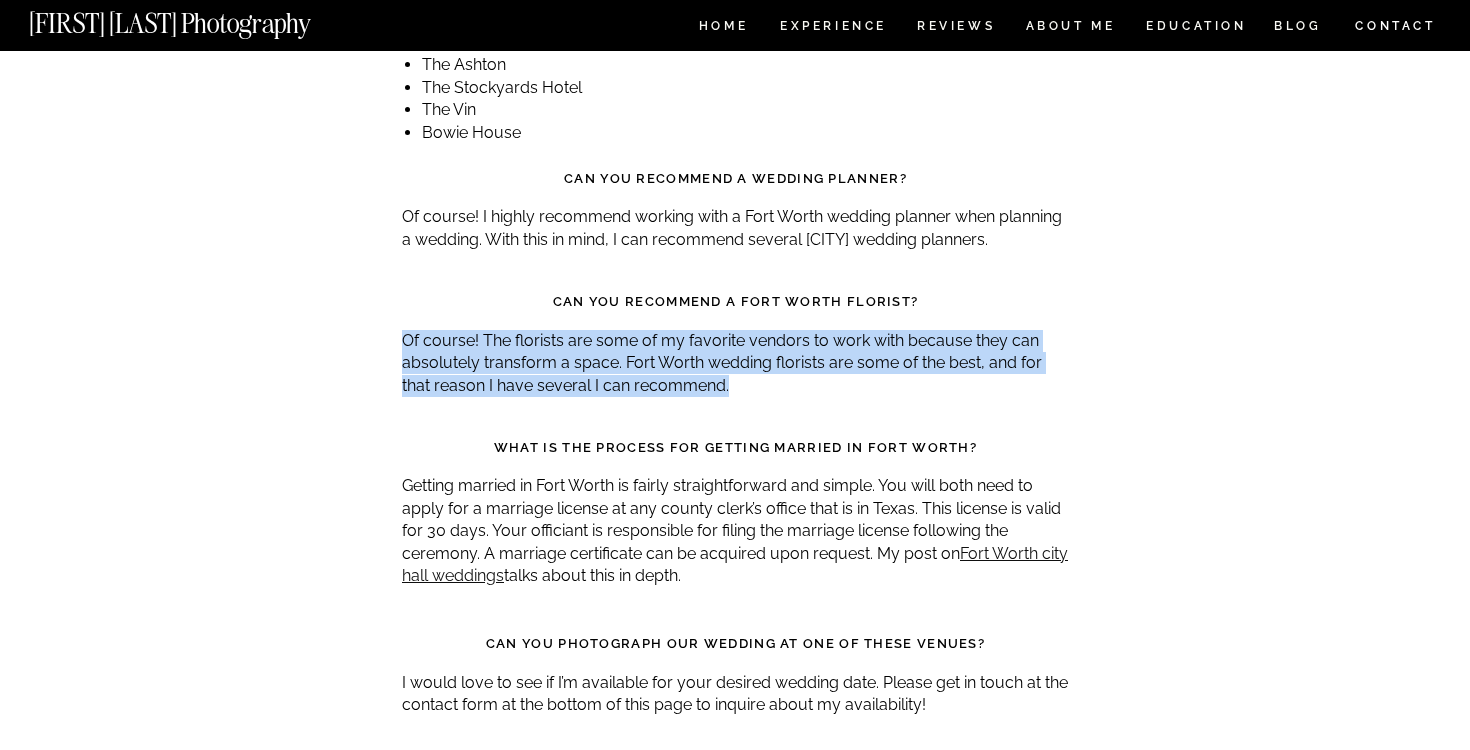scroll, scrollTop: 17443, scrollLeft: 0, axis: vertical 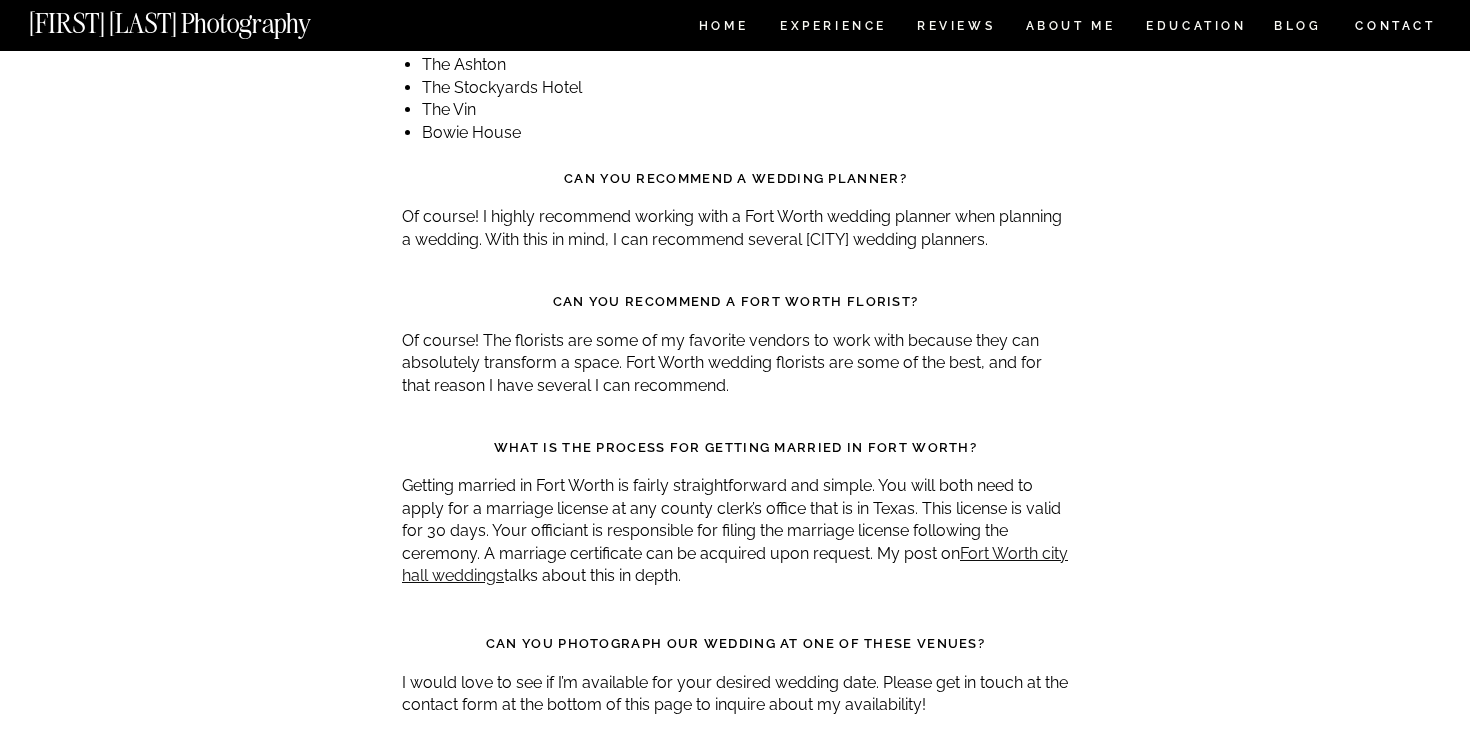 click on "Getting married in Fort Worth is fairly straightforward and simple. You will both need to apply for a marriage license at any county clerk’s office that is in Texas. This license is valid for 30 days. Your officiant is responsible for filing the marriage license following the ceremony. A marriage certificate can be acquired upon request. My post on  Fort Worth city hall weddings  talks about this in depth." at bounding box center [735, 531] 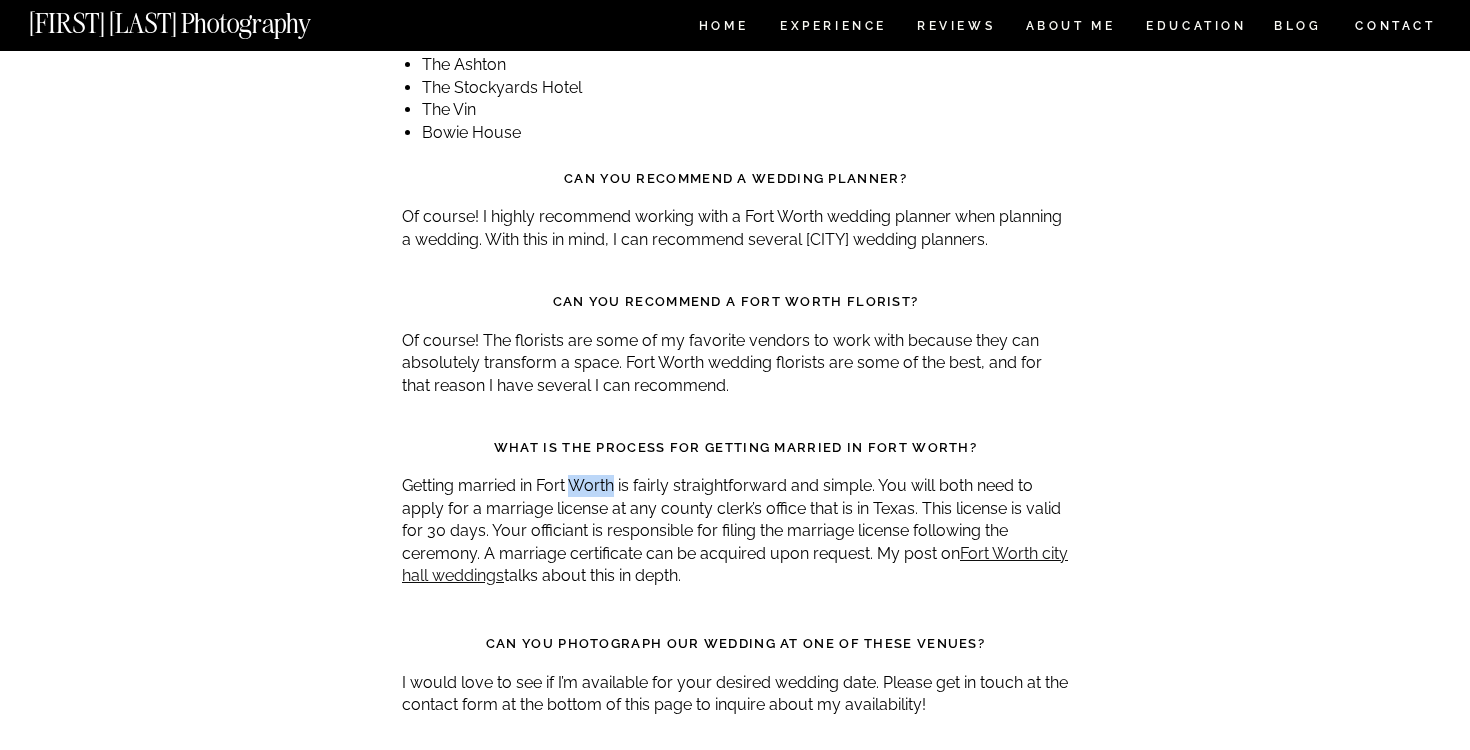 click on "Getting married in Fort Worth is fairly straightforward and simple. You will both need to apply for a marriage license at any county clerk’s office that is in Texas. This license is valid for 30 days. Your officiant is responsible for filing the marriage license following the ceremony. A marriage certificate can be acquired upon request. My post on  Fort Worth city hall weddings  talks about this in depth." at bounding box center (735, 531) 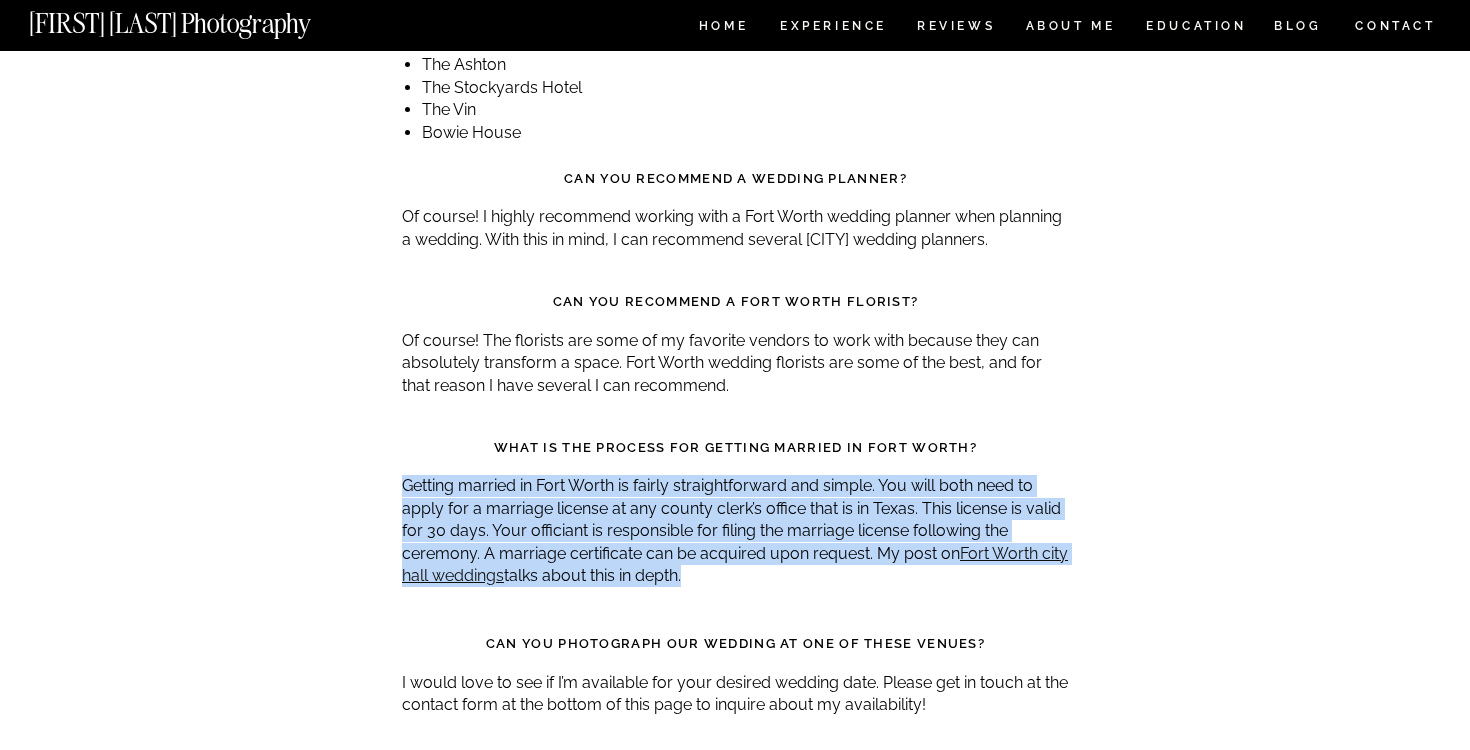 click on "Getting married in Fort Worth is fairly straightforward and simple. You will both need to apply for a marriage license at any county clerk’s office that is in Texas. This license is valid for 30 days. Your officiant is responsible for filing the marriage license following the ceremony. A marriage certificate can be acquired upon request. My post on  Fort Worth city hall weddings  talks about this in depth." at bounding box center (735, 531) 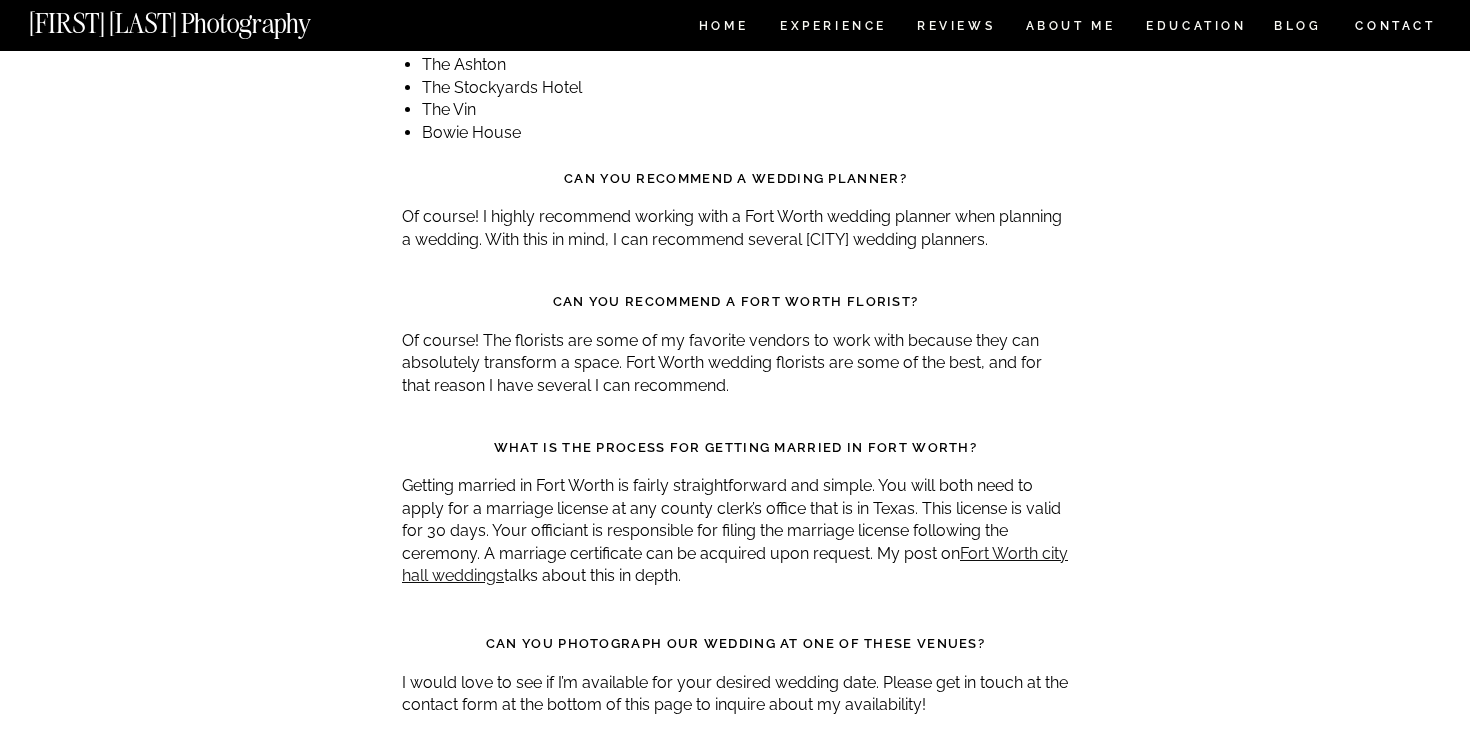 click on "Getting married in Fort Worth is fairly straightforward and simple. You will both need to apply for a marriage license at any county clerk’s office that is in Texas. This license is valid for 30 days. Your officiant is responsible for filing the marriage license following the ceremony. A marriage certificate can be acquired upon request. My post on  Fort Worth city hall weddings  talks about this in depth." at bounding box center (735, 531) 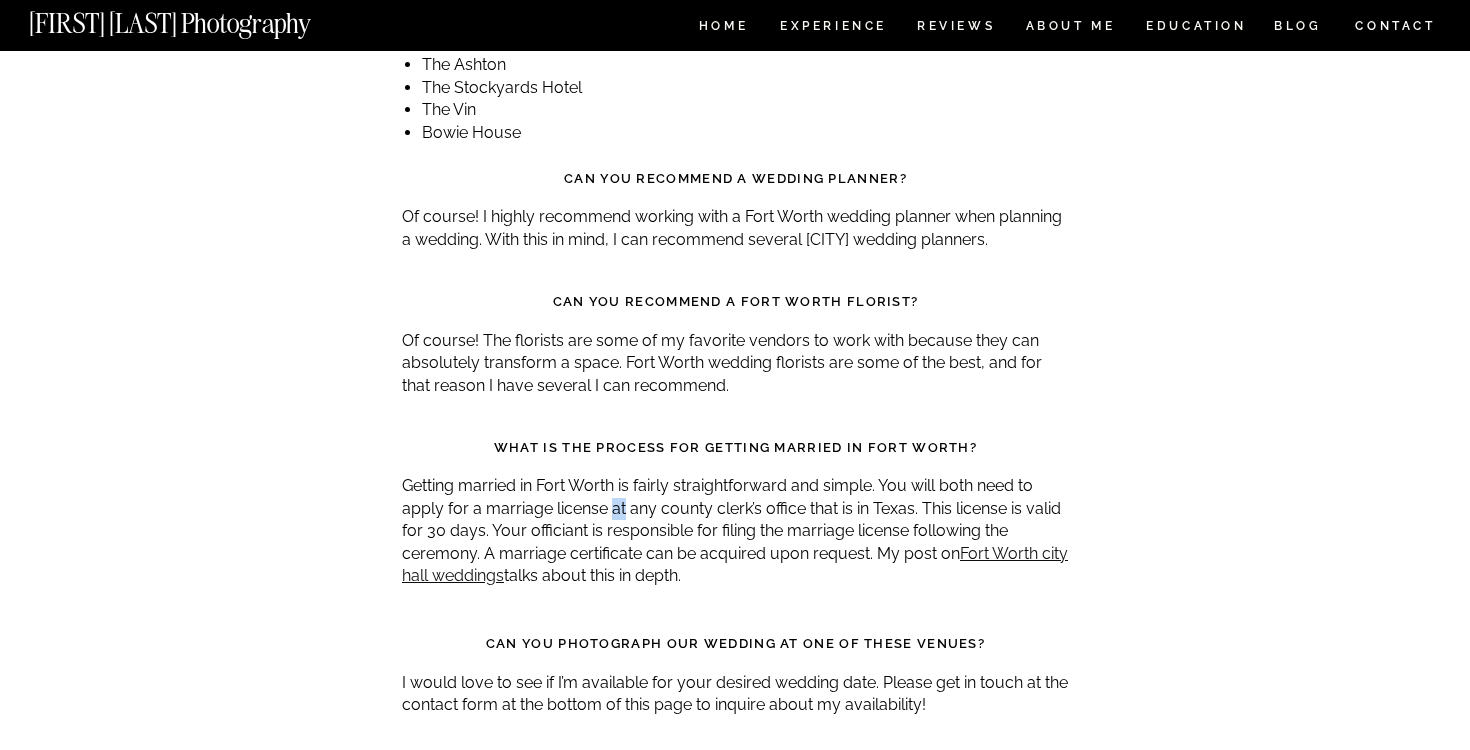 click on "Getting married in Fort Worth is fairly straightforward and simple. You will both need to apply for a marriage license at any county clerk’s office that is in Texas. This license is valid for 30 days. Your officiant is responsible for filing the marriage license following the ceremony. A marriage certificate can be acquired upon request. My post on  Fort Worth city hall weddings  talks about this in depth." at bounding box center [735, 531] 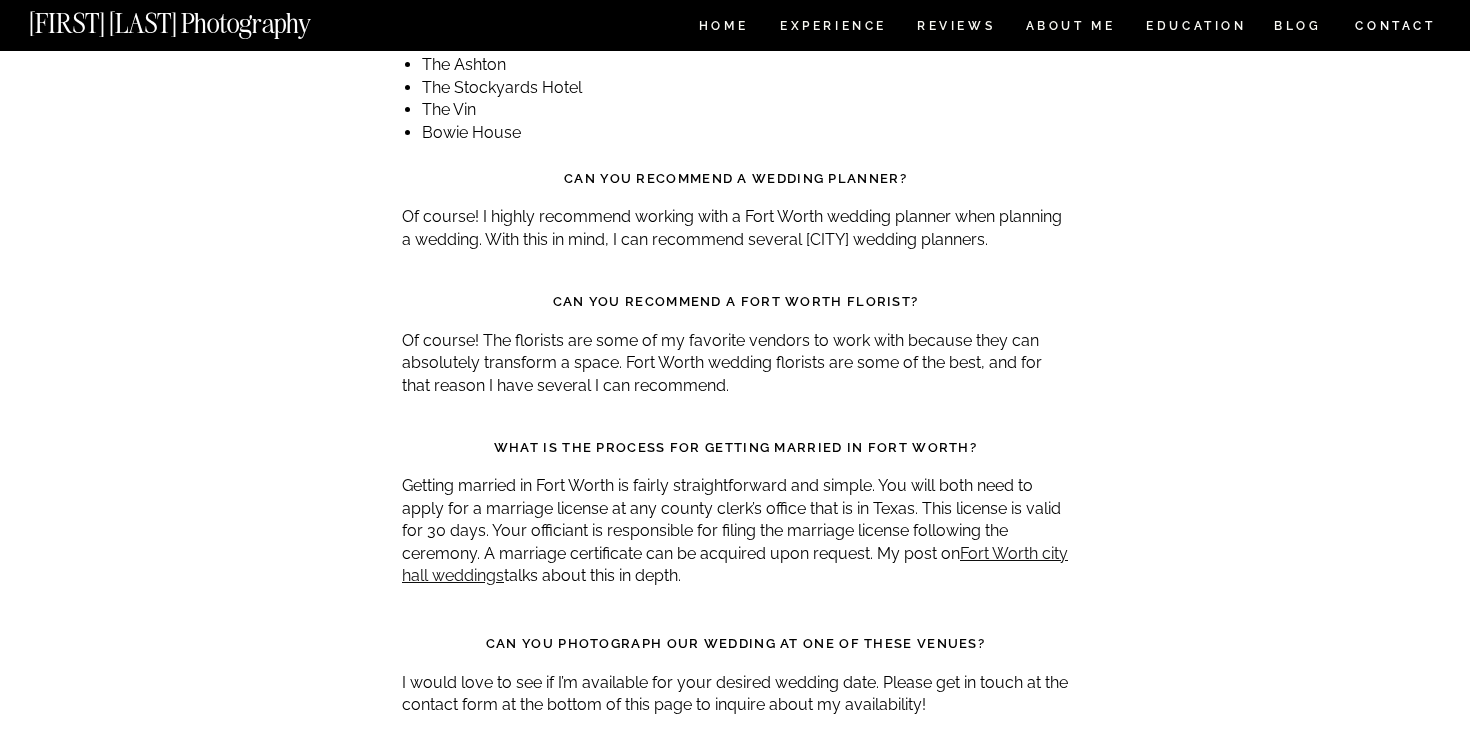 click on "Getting married in Fort Worth is fairly straightforward and simple. You will both need to apply for a marriage license at any county clerk’s office that is in Texas. This license is valid for 30 days. Your officiant is responsible for filing the marriage license following the ceremony. A marriage certificate can be acquired upon request. My post on  Fort Worth city hall weddings  talks about this in depth." at bounding box center [735, 531] 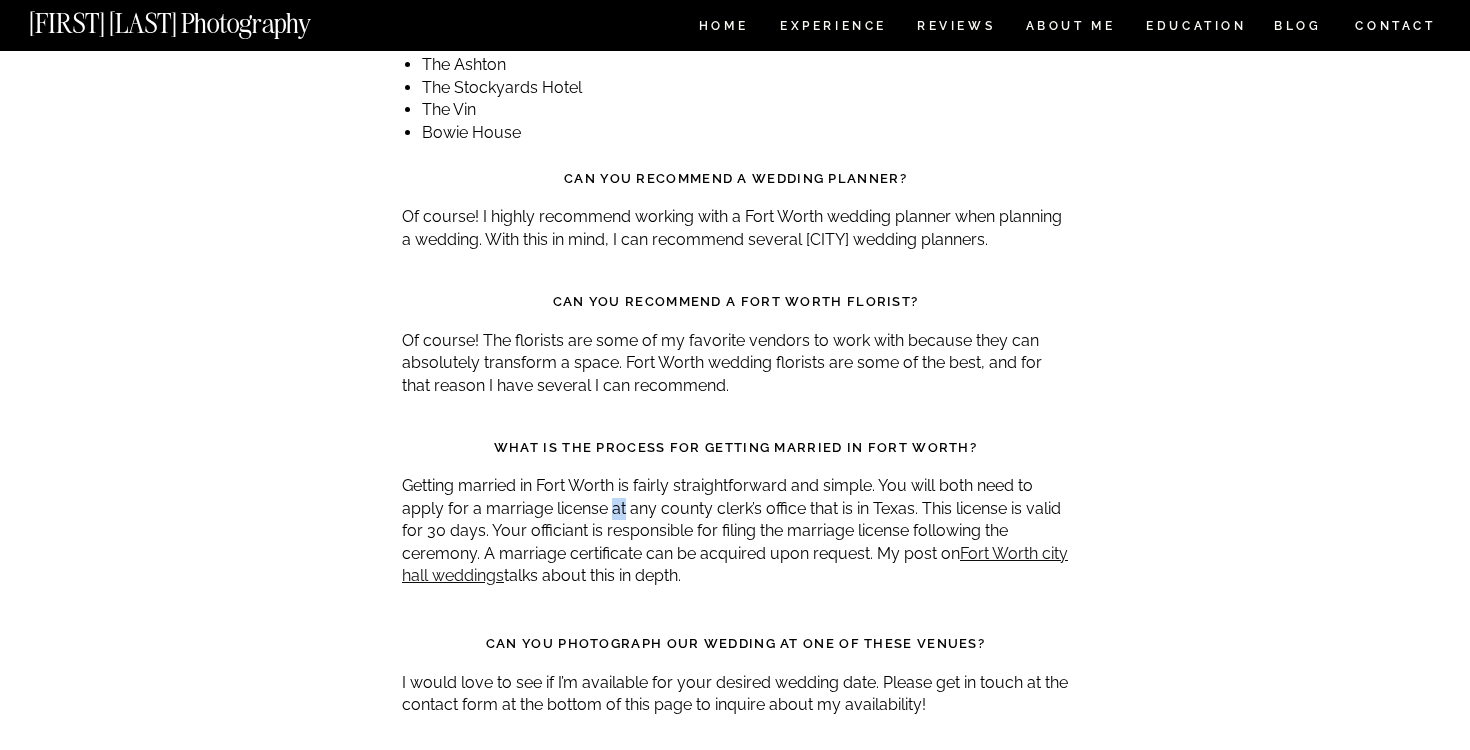 click on "Getting married in Fort Worth is fairly straightforward and simple. You will both need to apply for a marriage license at any county clerk’s office that is in Texas. This license is valid for 30 days. Your officiant is responsible for filing the marriage license following the ceremony. A marriage certificate can be acquired upon request. My post on  Fort Worth city hall weddings  talks about this in depth." at bounding box center [735, 531] 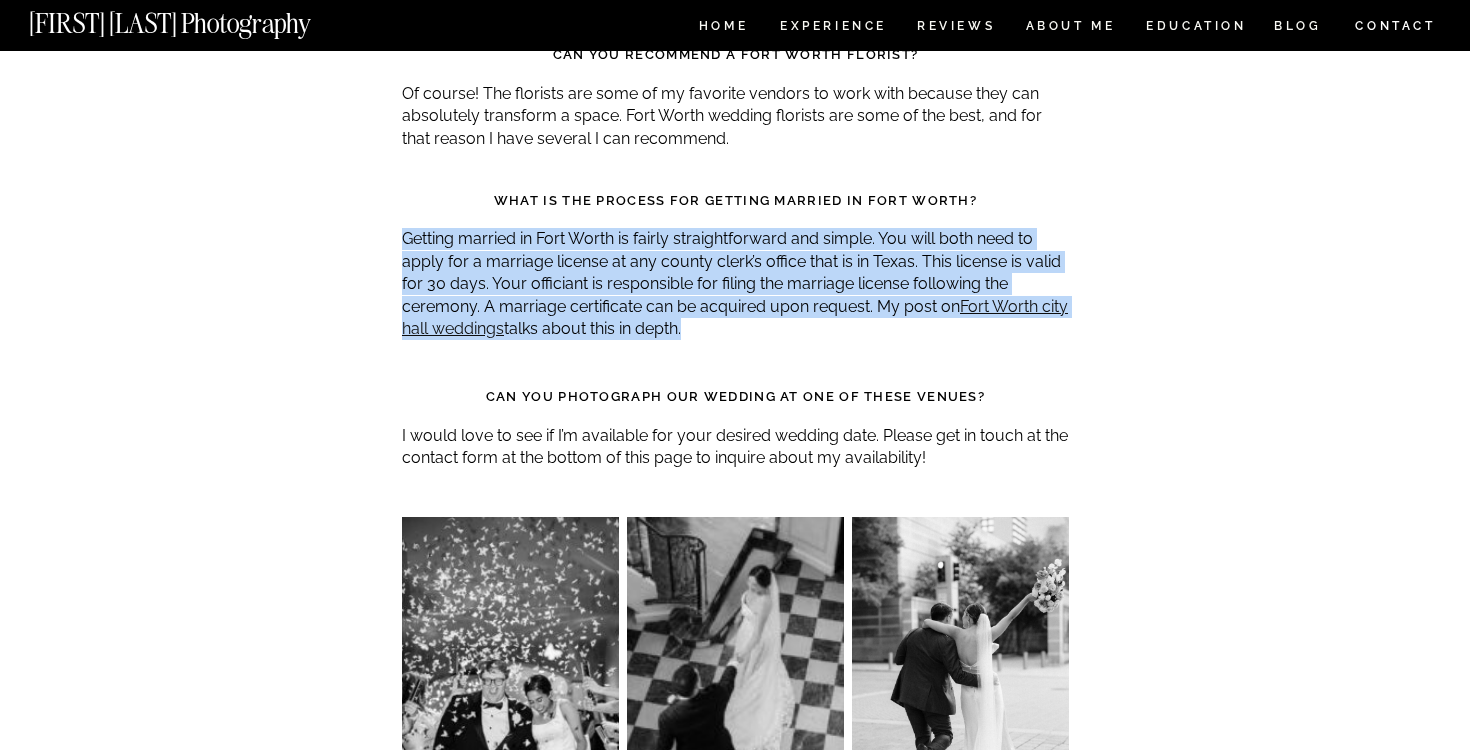 scroll, scrollTop: 17697, scrollLeft: 0, axis: vertical 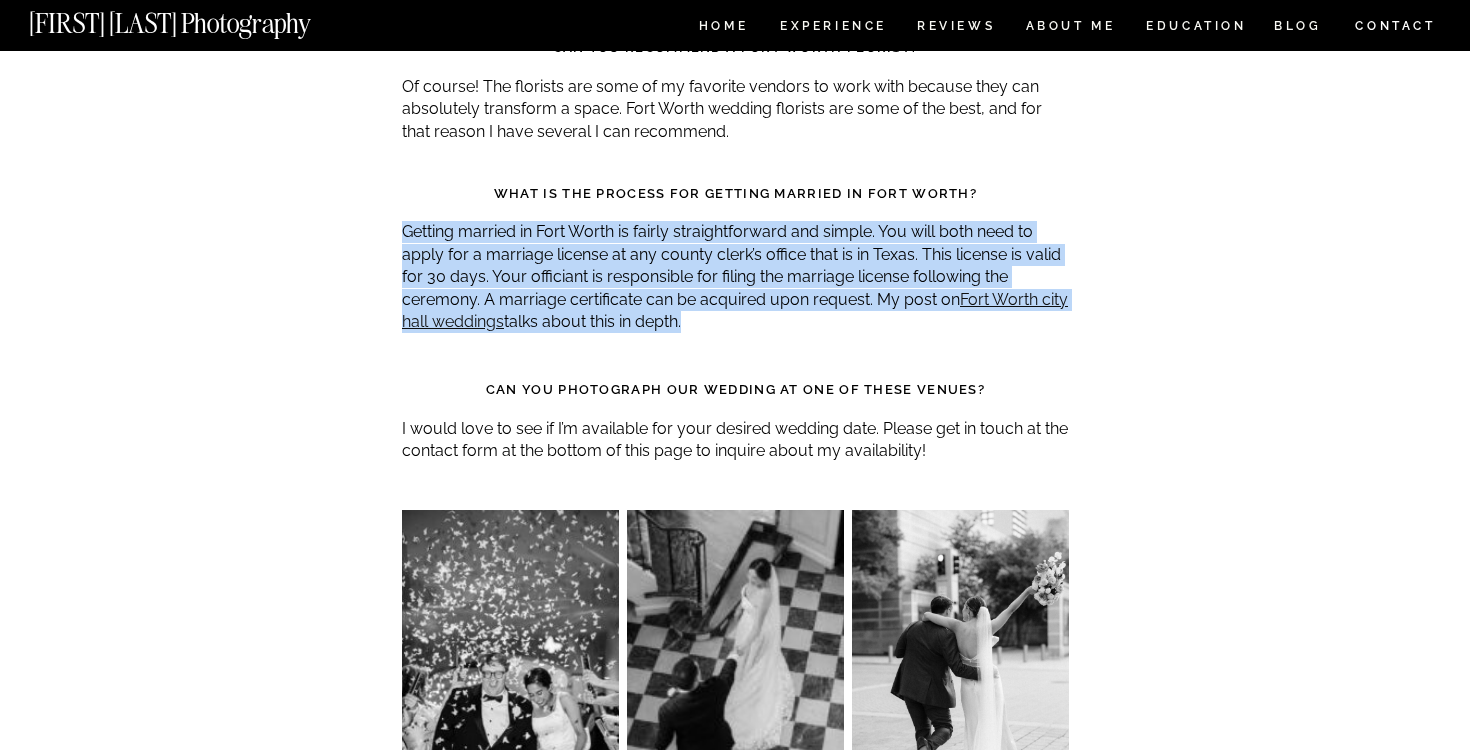 click on "I would love to see if I’m available for your desired wedding date. Please get in touch at the contact form at the bottom of this page to inquire about my availability!" at bounding box center (735, 440) 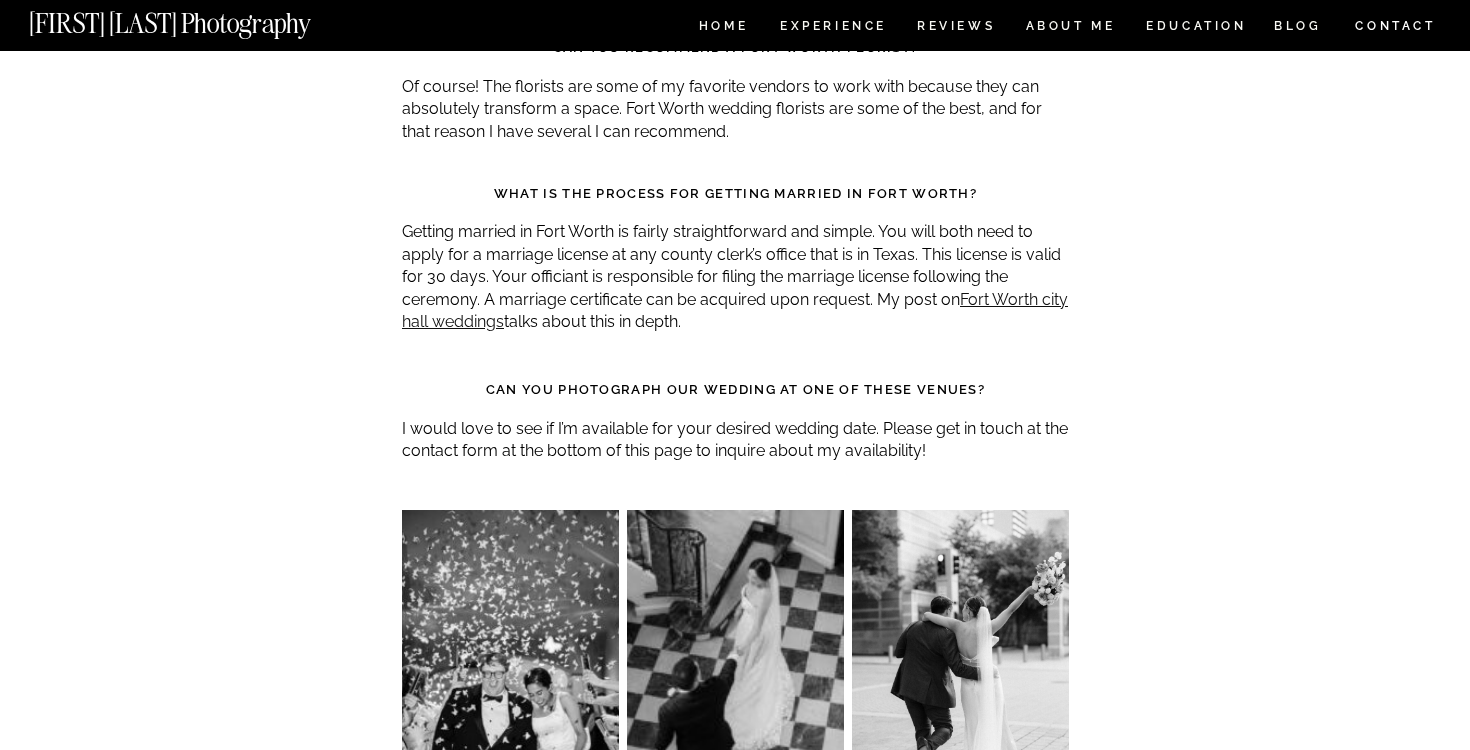click on "I would love to see if I’m available for your desired wedding date. Please get in touch at the contact form at the bottom of this page to inquire about my availability!" at bounding box center [735, 440] 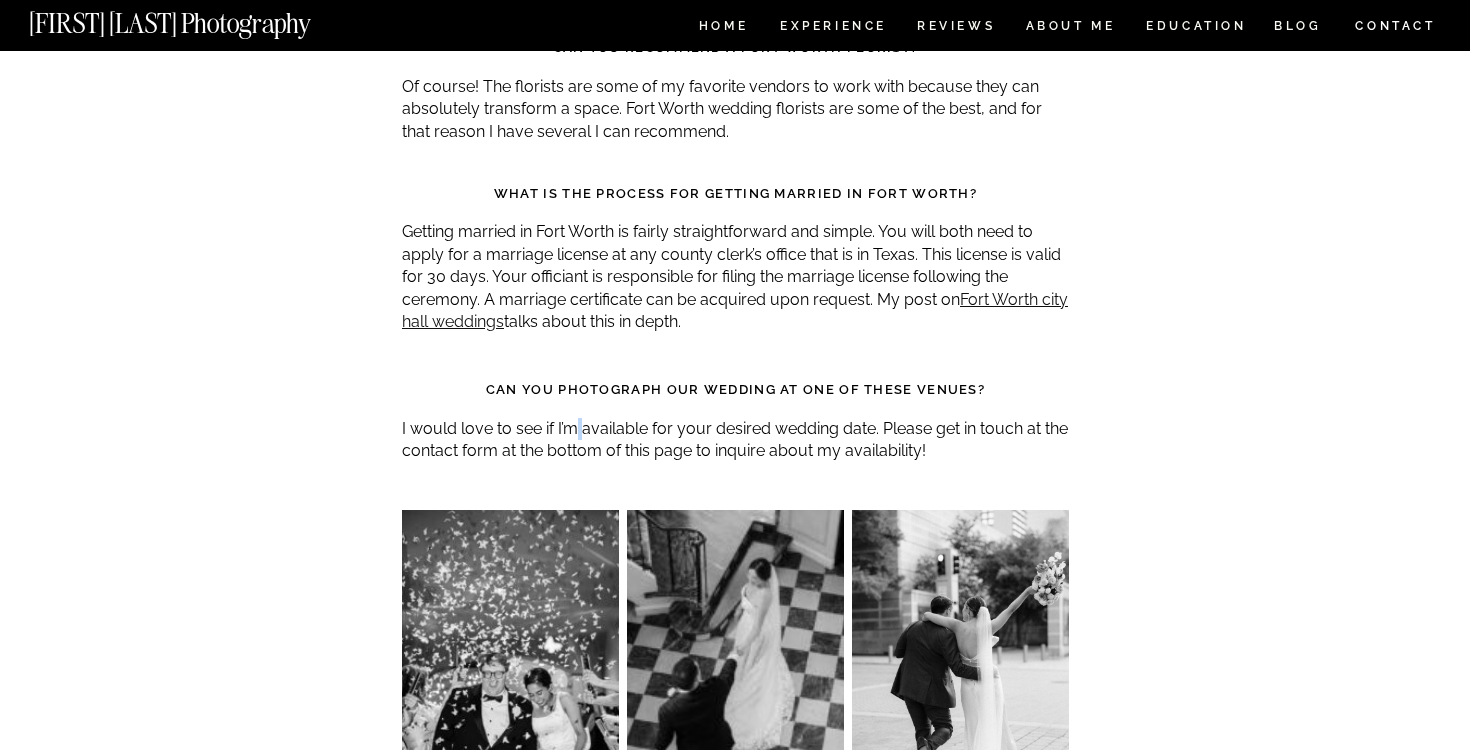 click on "I would love to see if I’m available for your desired wedding date. Please get in touch at the contact form at the bottom of this page to inquire about my availability!" at bounding box center (735, 440) 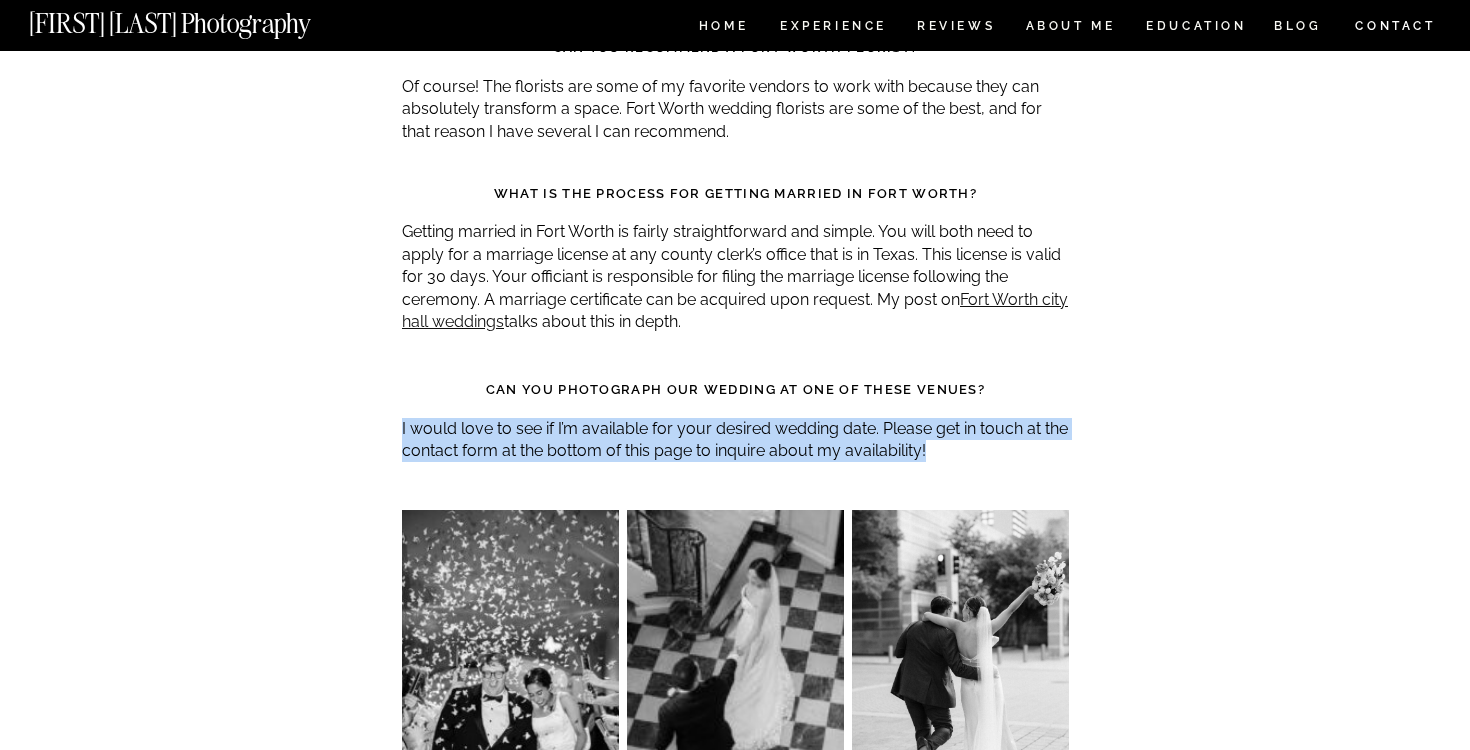 click on "I would love to see if I’m available for your desired wedding date. Please get in touch at the contact form at the bottom of this page to inquire about my availability!" at bounding box center (735, 440) 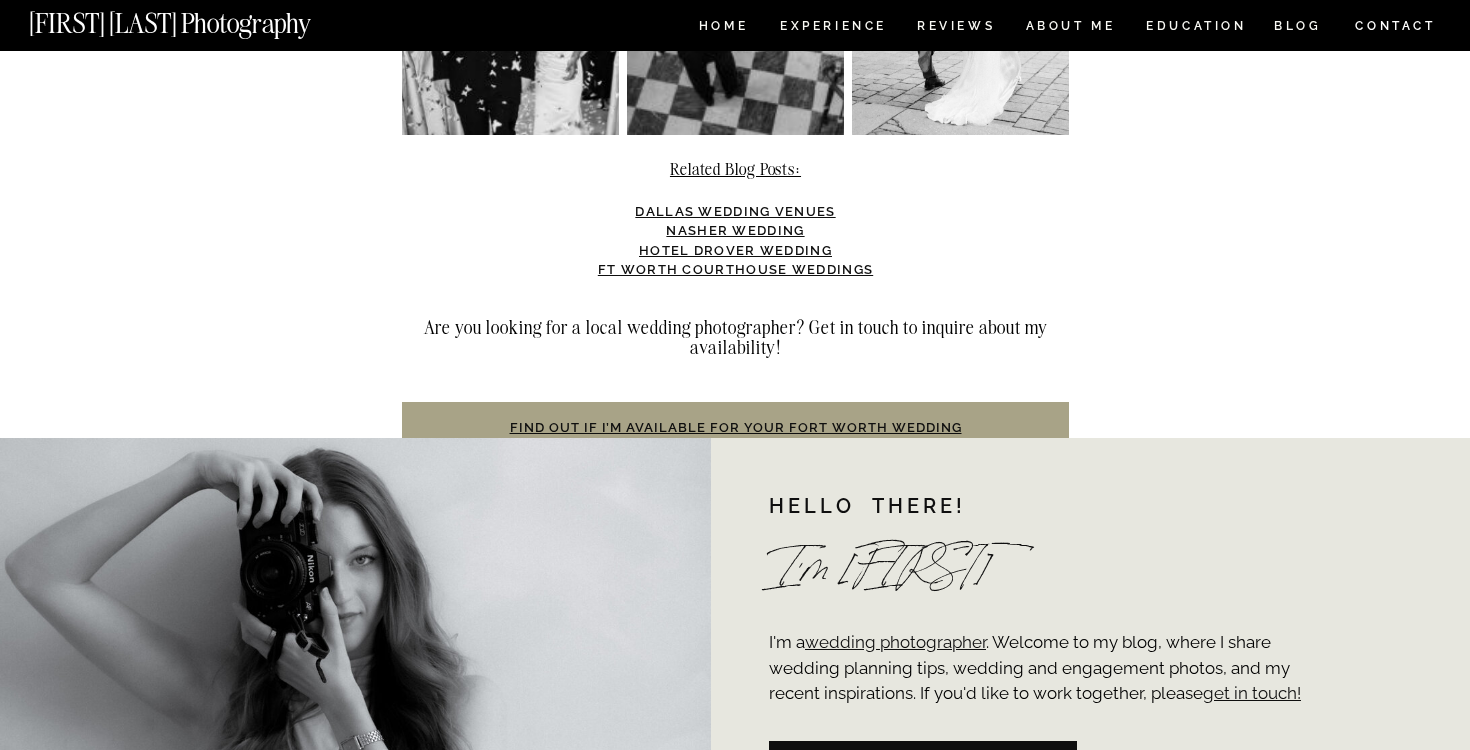 scroll, scrollTop: 18404, scrollLeft: 0, axis: vertical 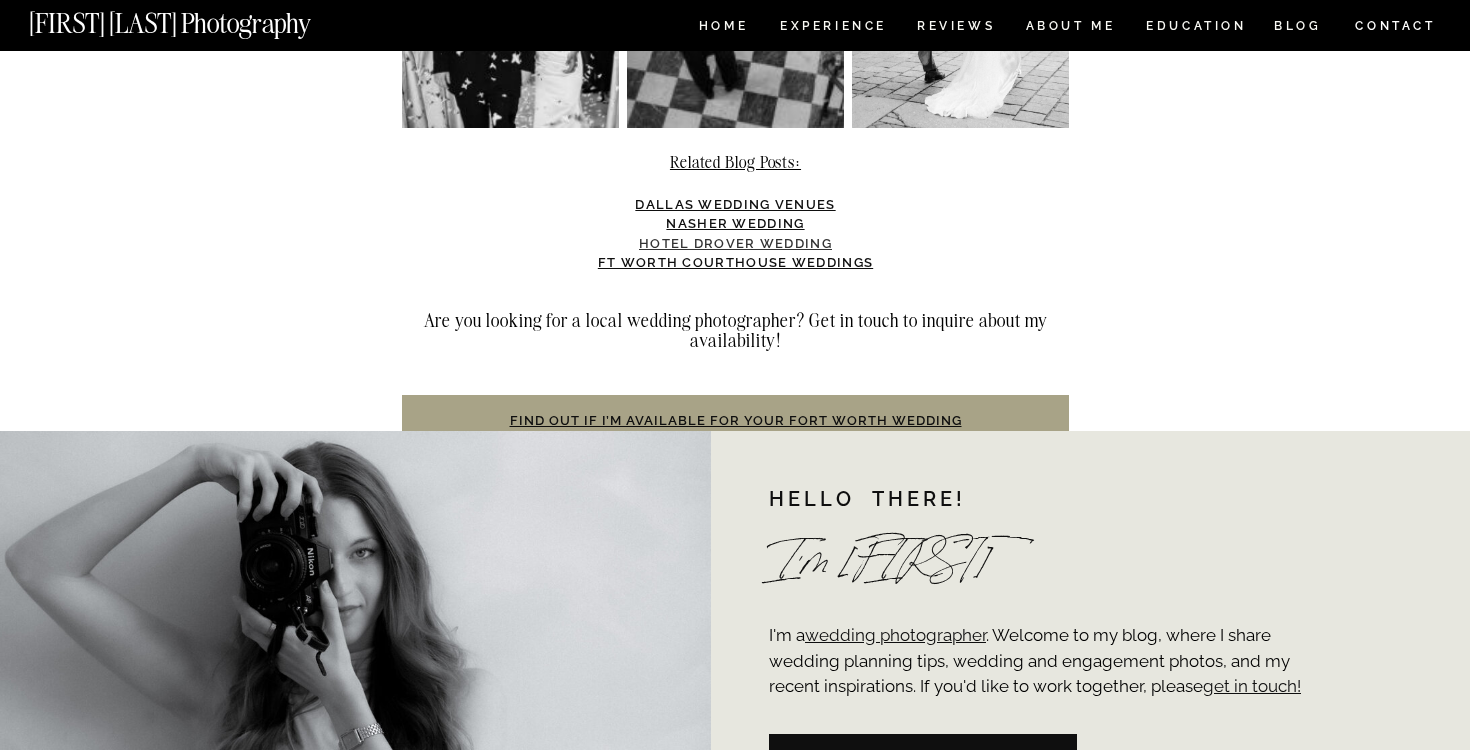 click on "[BUILDING_NAME] Wedding" at bounding box center (735, 243) 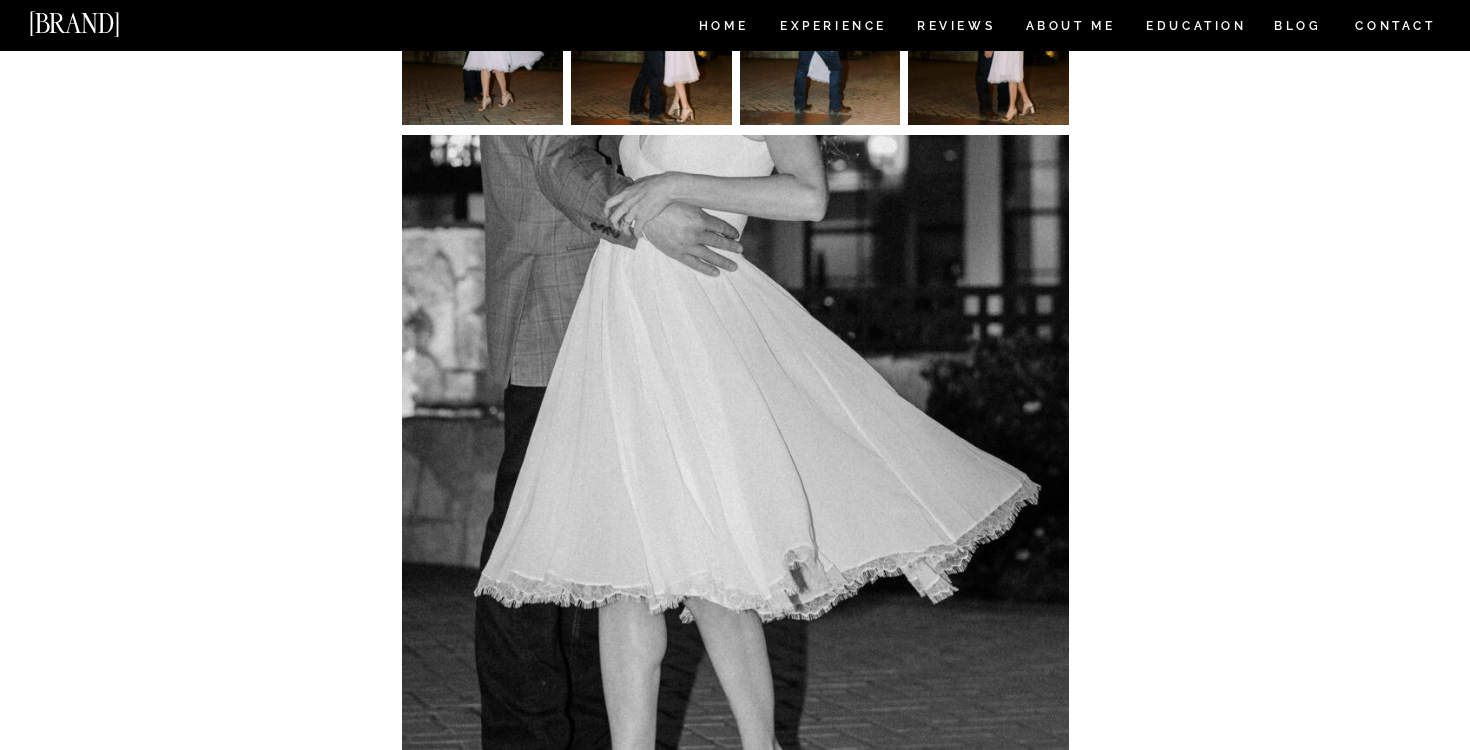 scroll, scrollTop: 7469, scrollLeft: 0, axis: vertical 